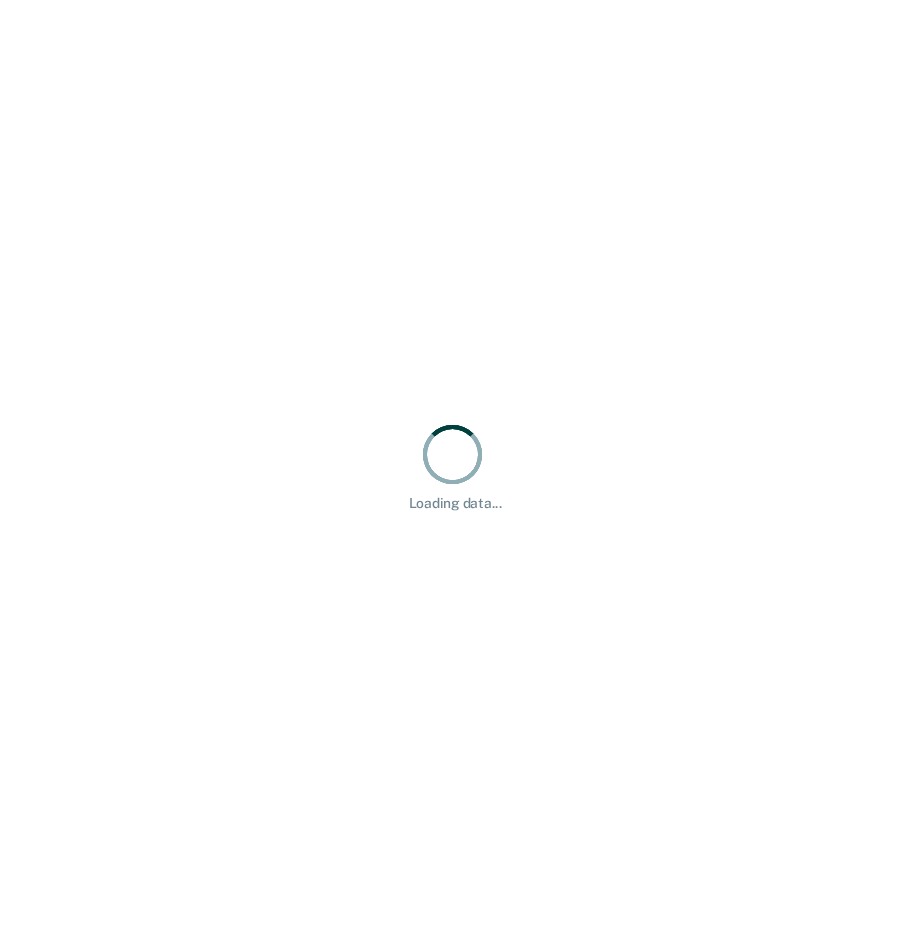 scroll, scrollTop: 0, scrollLeft: 0, axis: both 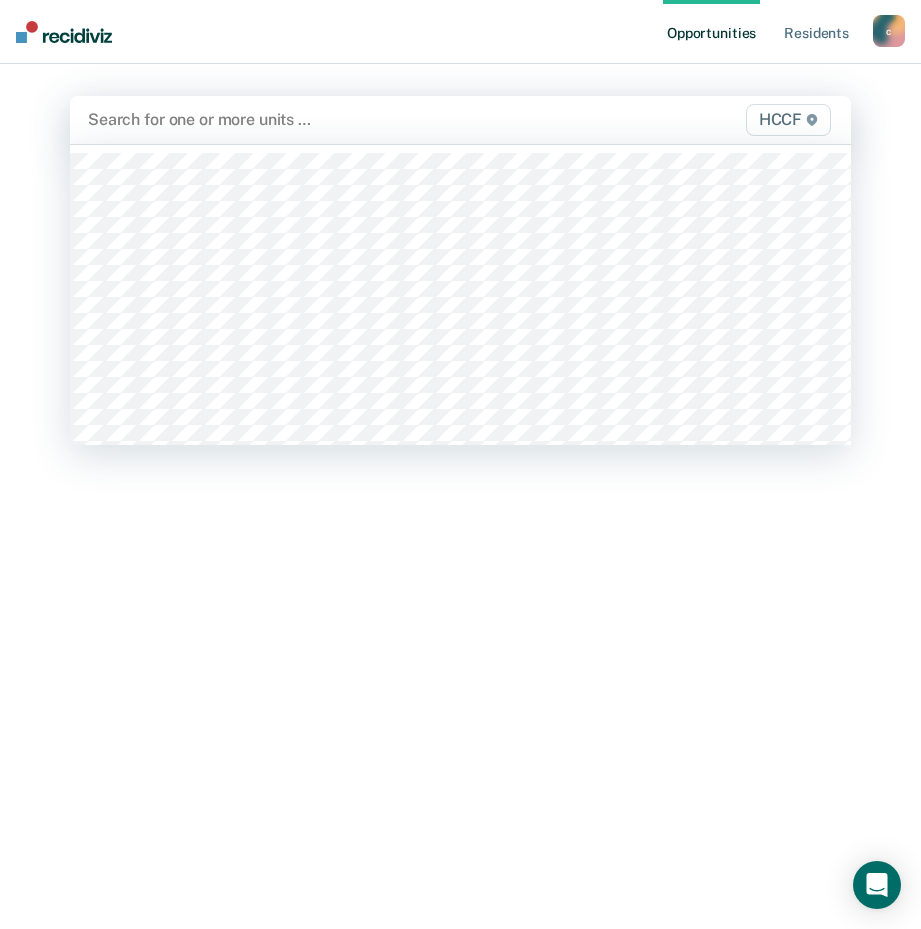 click at bounding box center [348, 119] 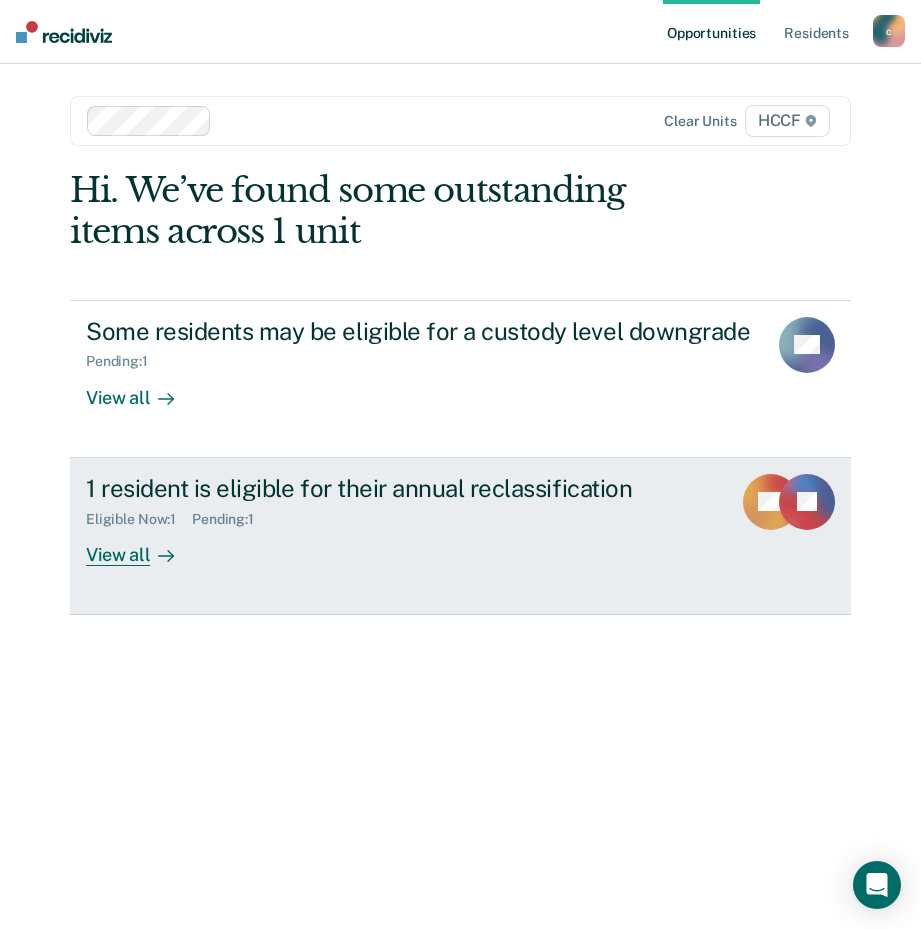 click on "Eligible Now :  1 Pending :  1" at bounding box center (400, 515) 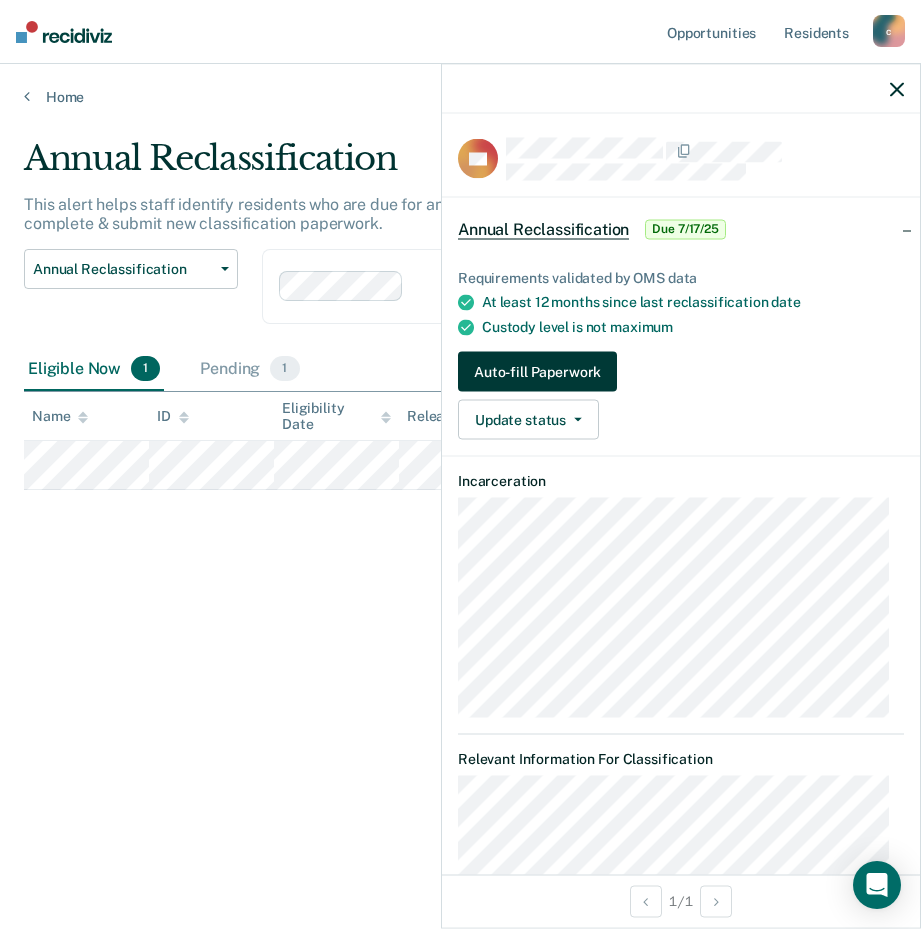 click on "Auto-fill Paperwork" at bounding box center [537, 372] 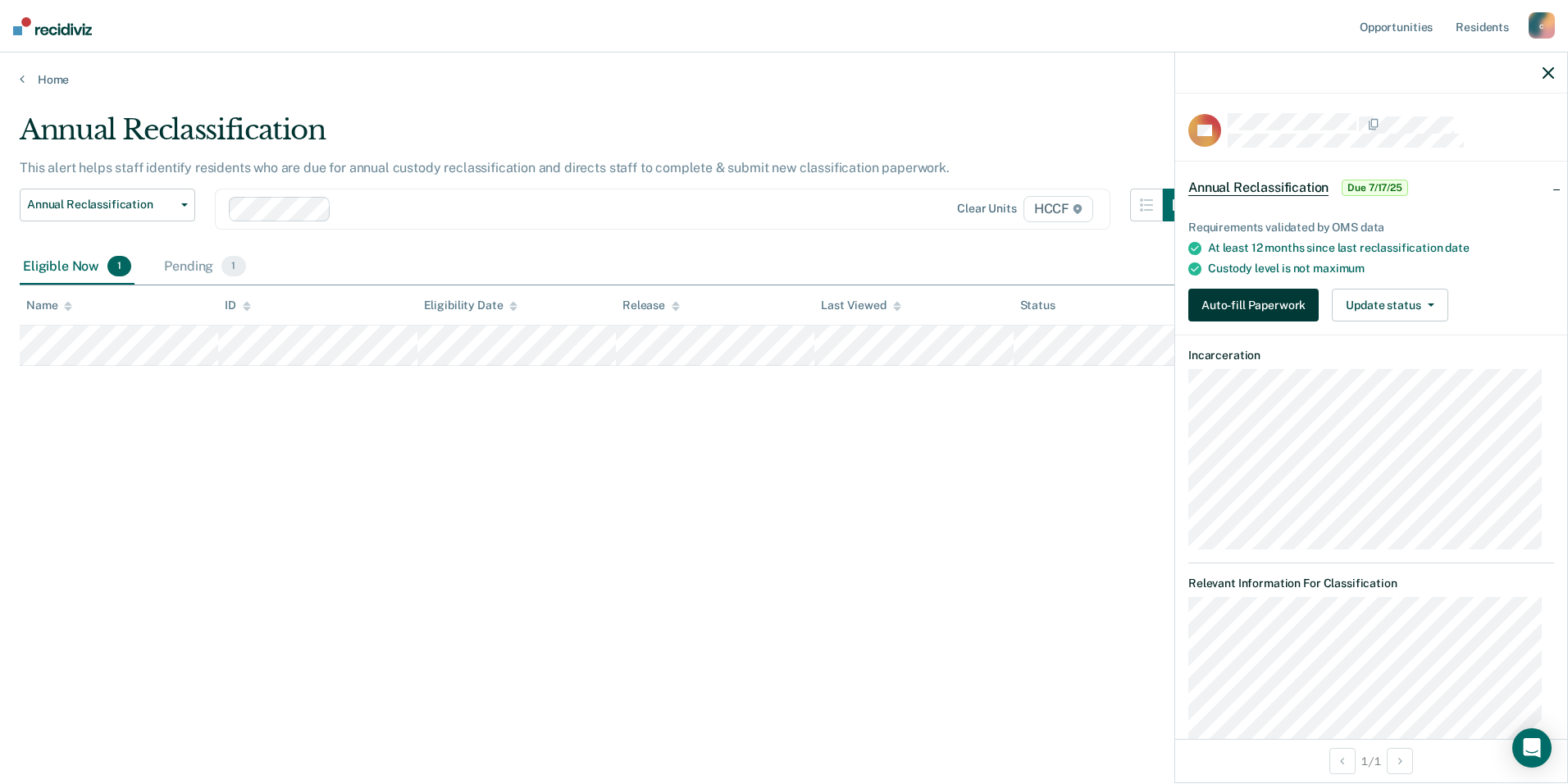 click on "Auto-fill Paperwork" at bounding box center [1253, 305] 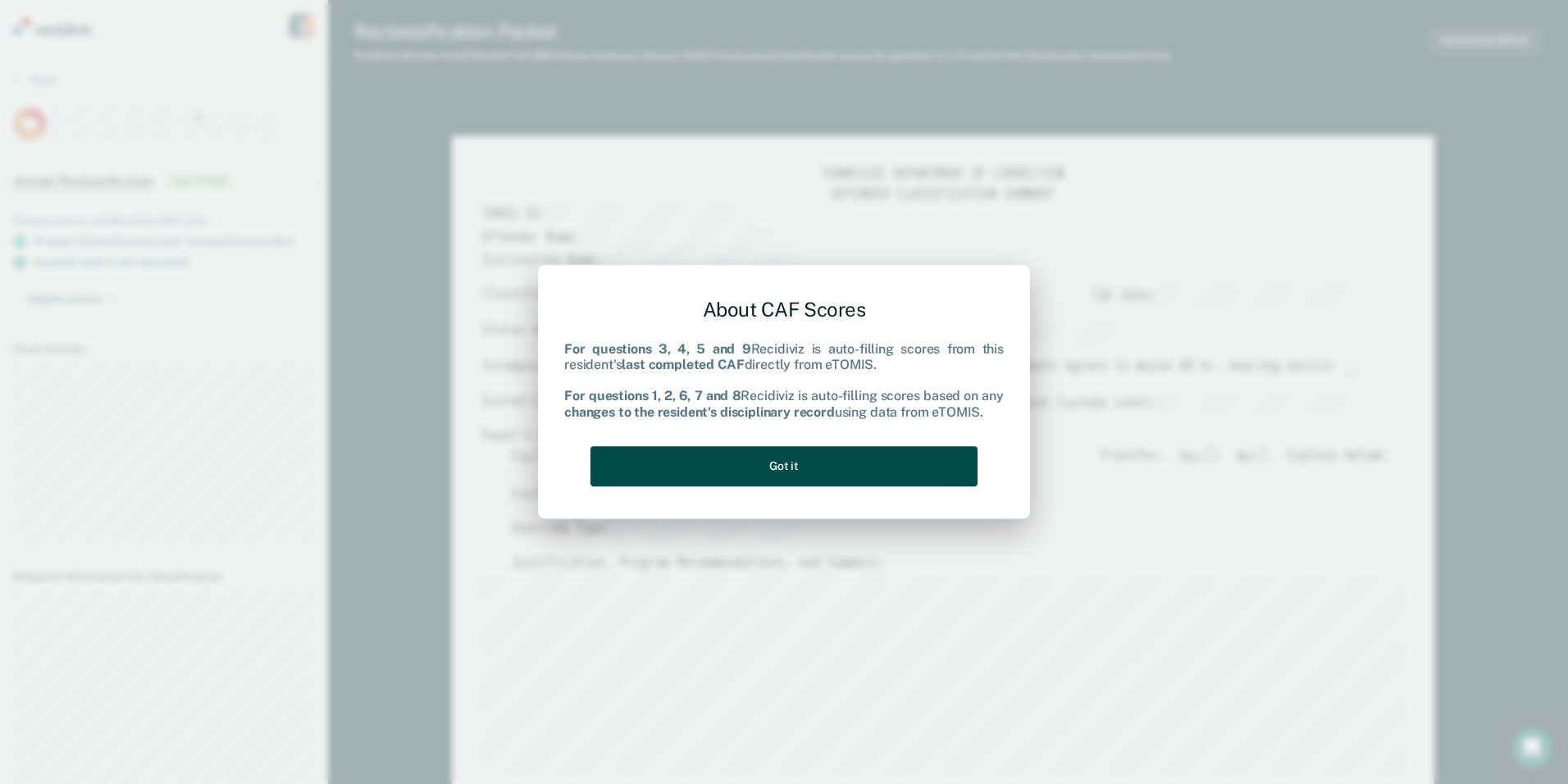 click on "Got it" at bounding box center [784, 466] 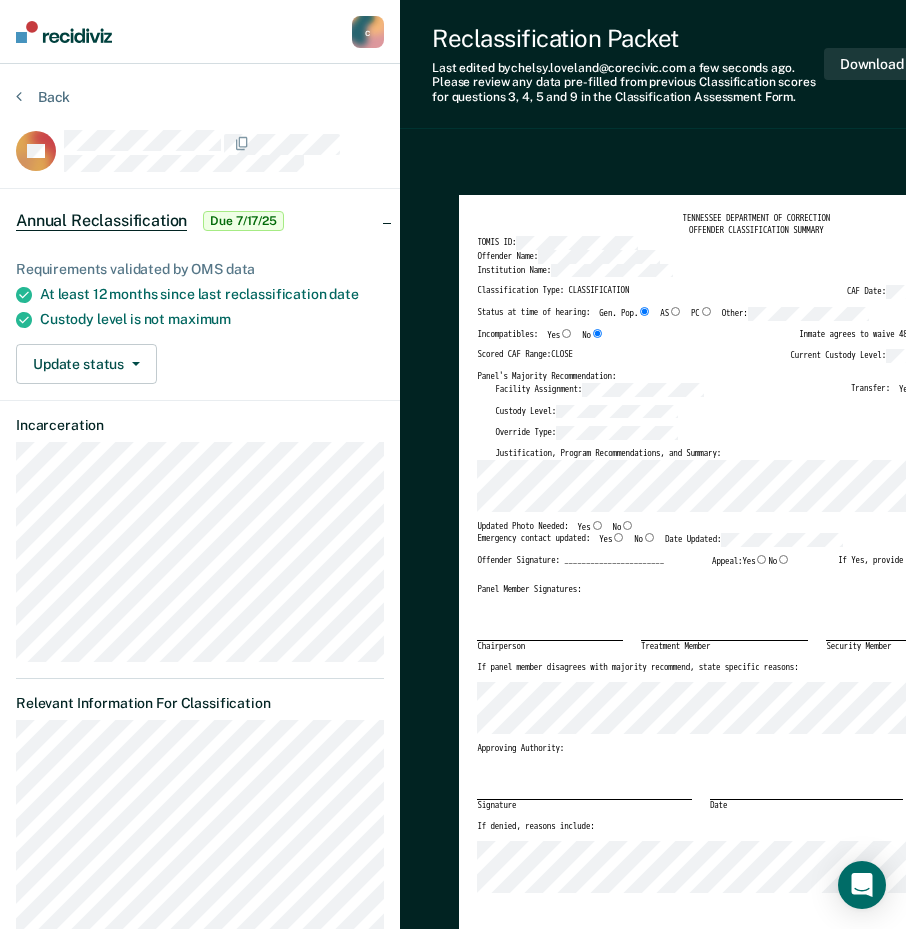 click on "Signature Date Approve ___ Deny ___" at bounding box center (742, 787) 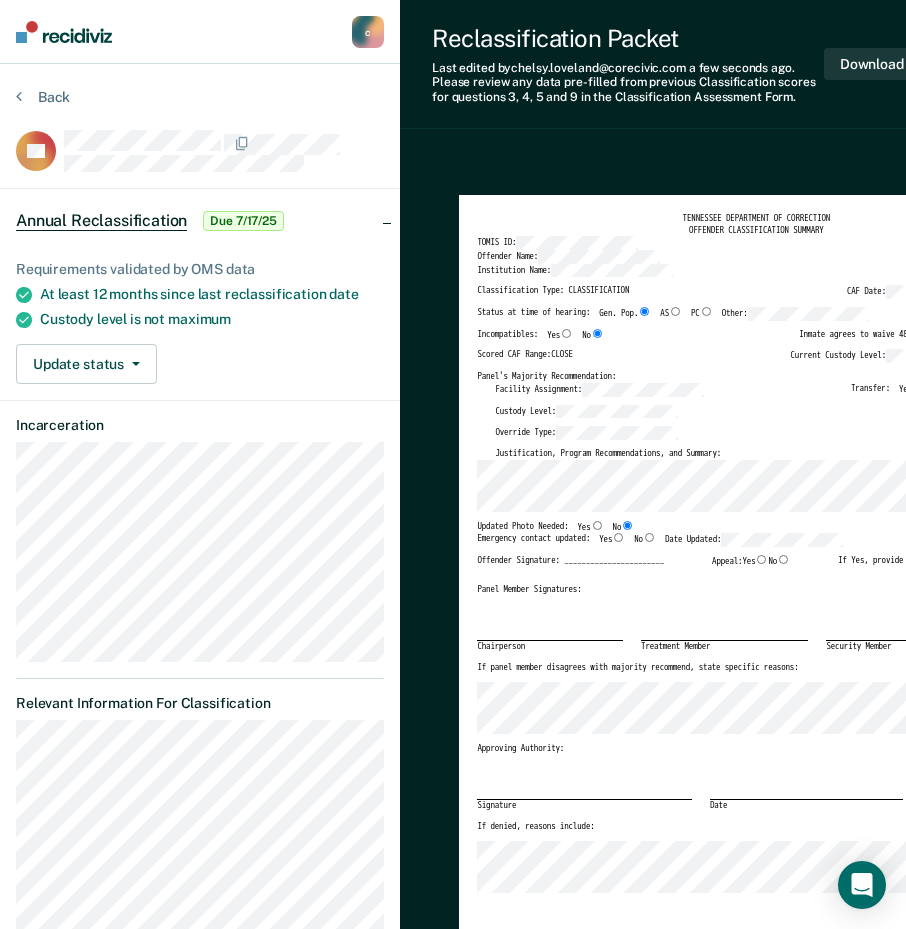click on "Yes" at bounding box center [625, 314] 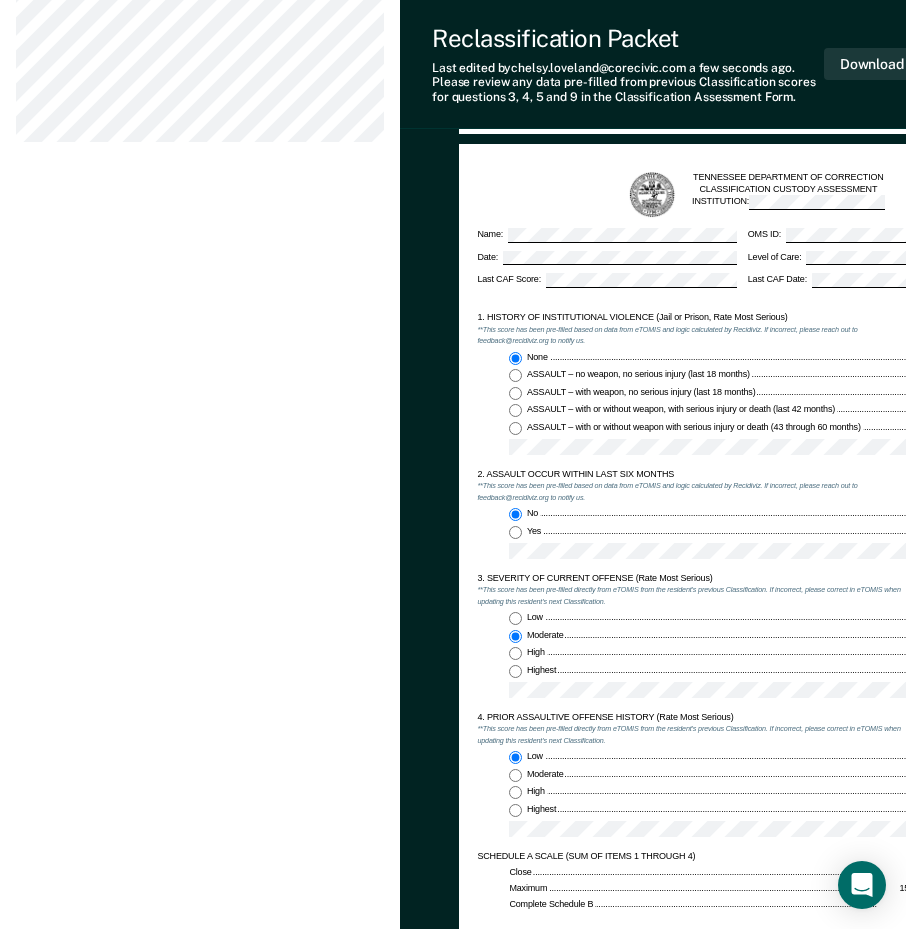 scroll, scrollTop: 800, scrollLeft: 0, axis: vertical 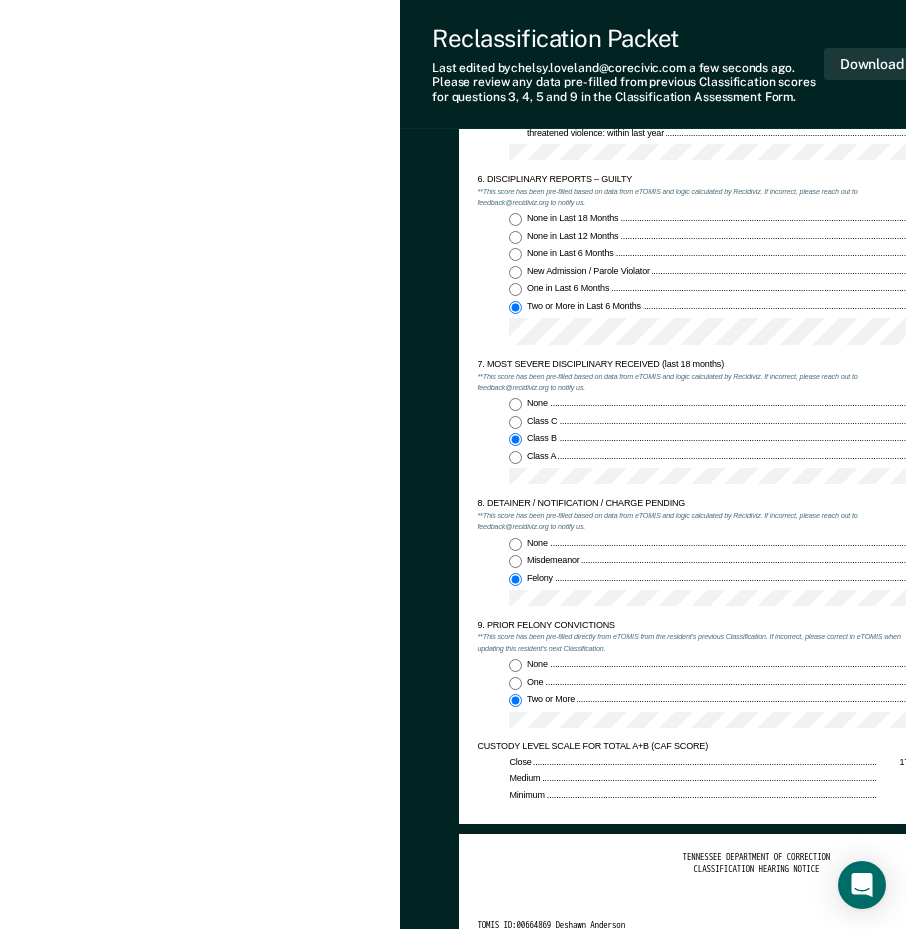 click on "chelsy.loveland@corecivic.com c Profile How it works Log Out Back DA   Annual Reclassification Due 7/17/25 Requirements validated by OMS data At least 12 months since last reclassification   date Custody level is not   maximum Update status Mark Pending Incarceration Relevant Information For Classification Reclassification Packet Last edited by  chelsy.loveland@corecivic.com   a few seconds ago . Please review any data pre-filled from previous Classification scores for questions 3, 4, 5 and 9 in the Classification Assessment Form. Download DOCX TENNESSEE DEPARTMENT OF CORRECTION OFFENDER CLASSIFICATION SUMMARY TOMIS ID:  Offender Name: [NAME] Institution Name: [INSTITUTION] Classification Type: CLASSIFICATION CAF Date:  Status at time of hearing: Gen. Pop. AS PC Other:   Incompatibles: Yes No Inmate agrees to waive 48 hr. hearing notice: __ Scored CAF Range: CLOSE Current Custody Level:  Panel's Majority Recommendation: Facility Assignment: Transfer: Yes No Explain below: Custody Level:  Override Type:  Updated Photo Needed: No" at bounding box center [453, -64] 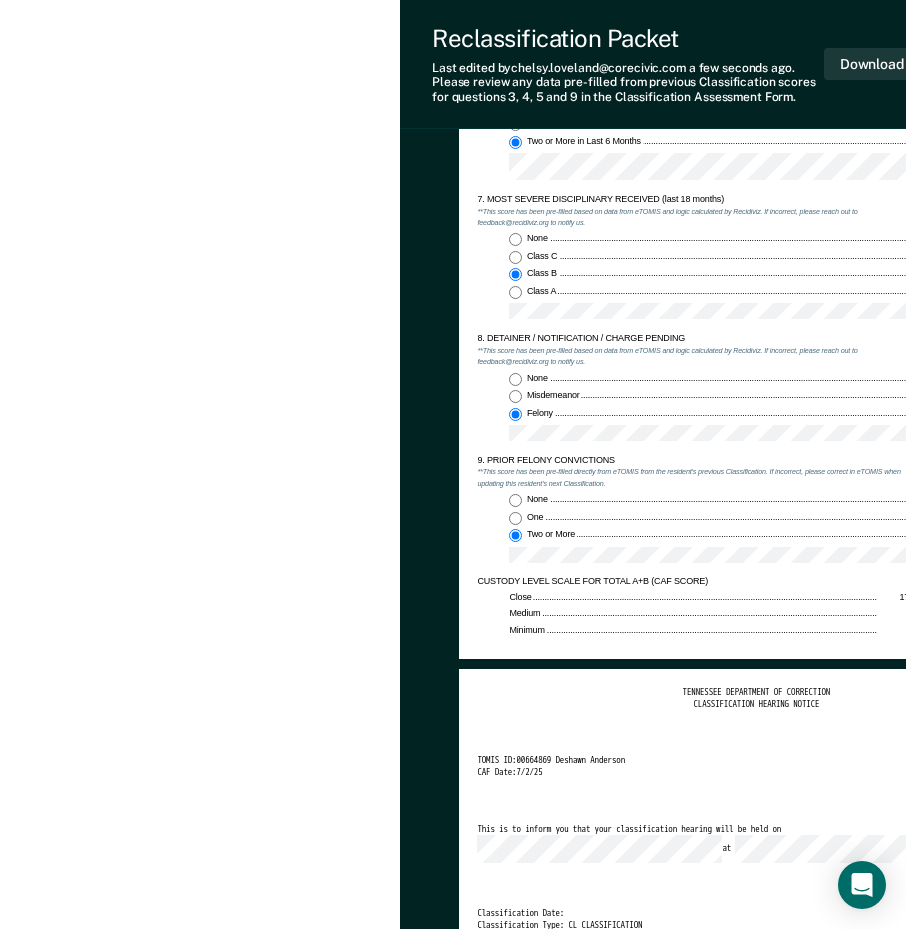 scroll, scrollTop: 2000, scrollLeft: 0, axis: vertical 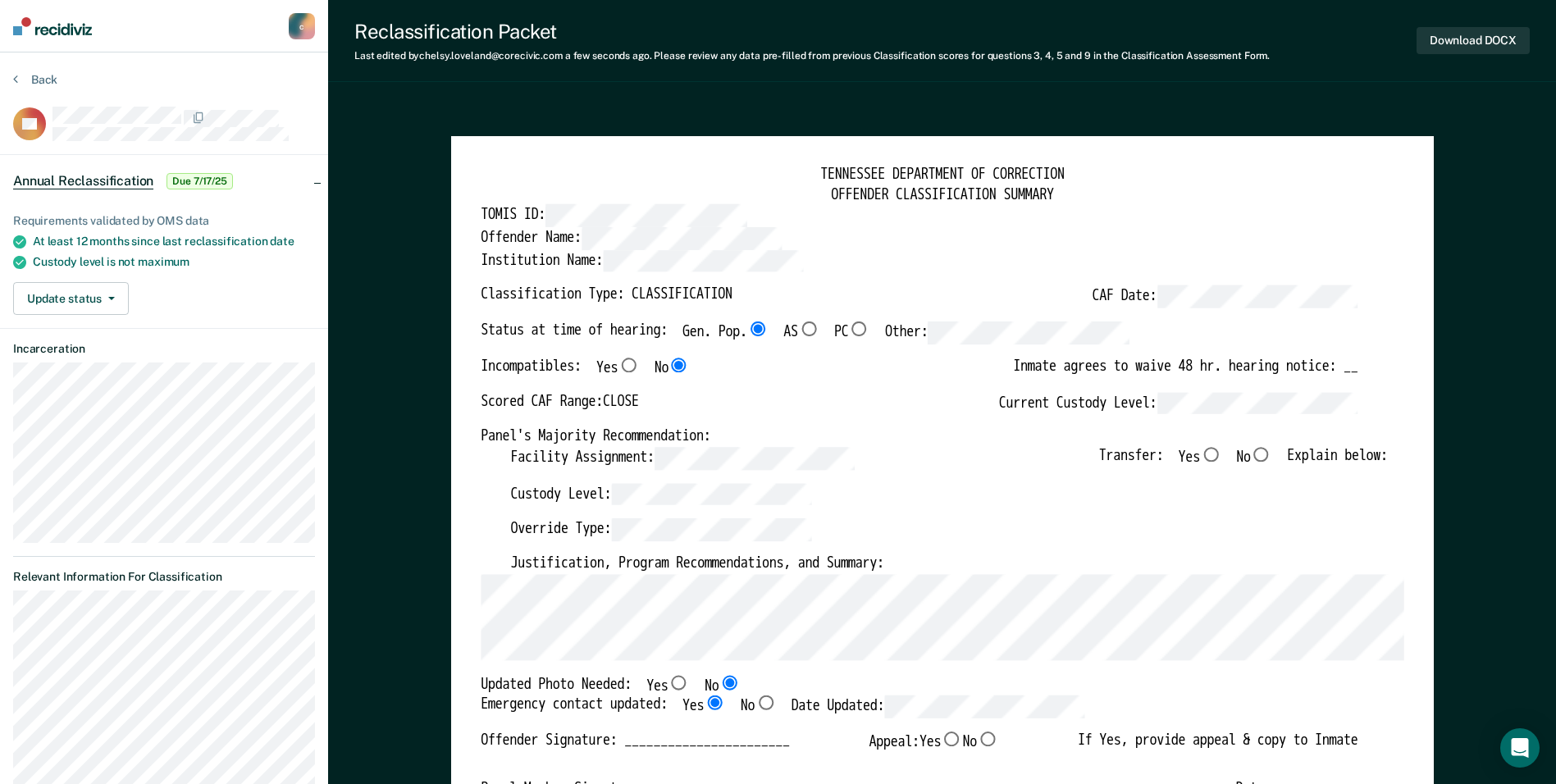 click on "No" at bounding box center (1211, 454) 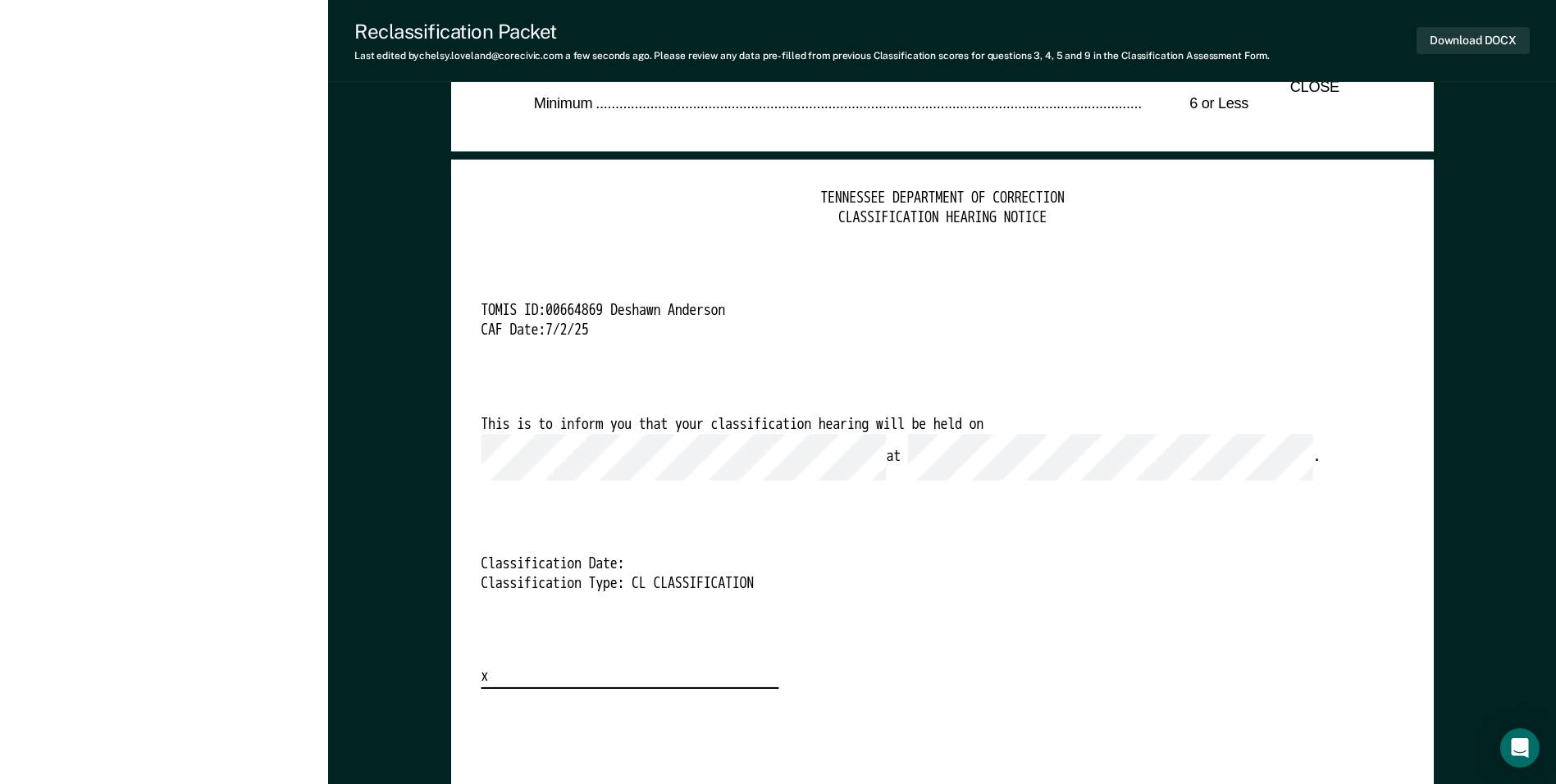 scroll, scrollTop: 4100, scrollLeft: 0, axis: vertical 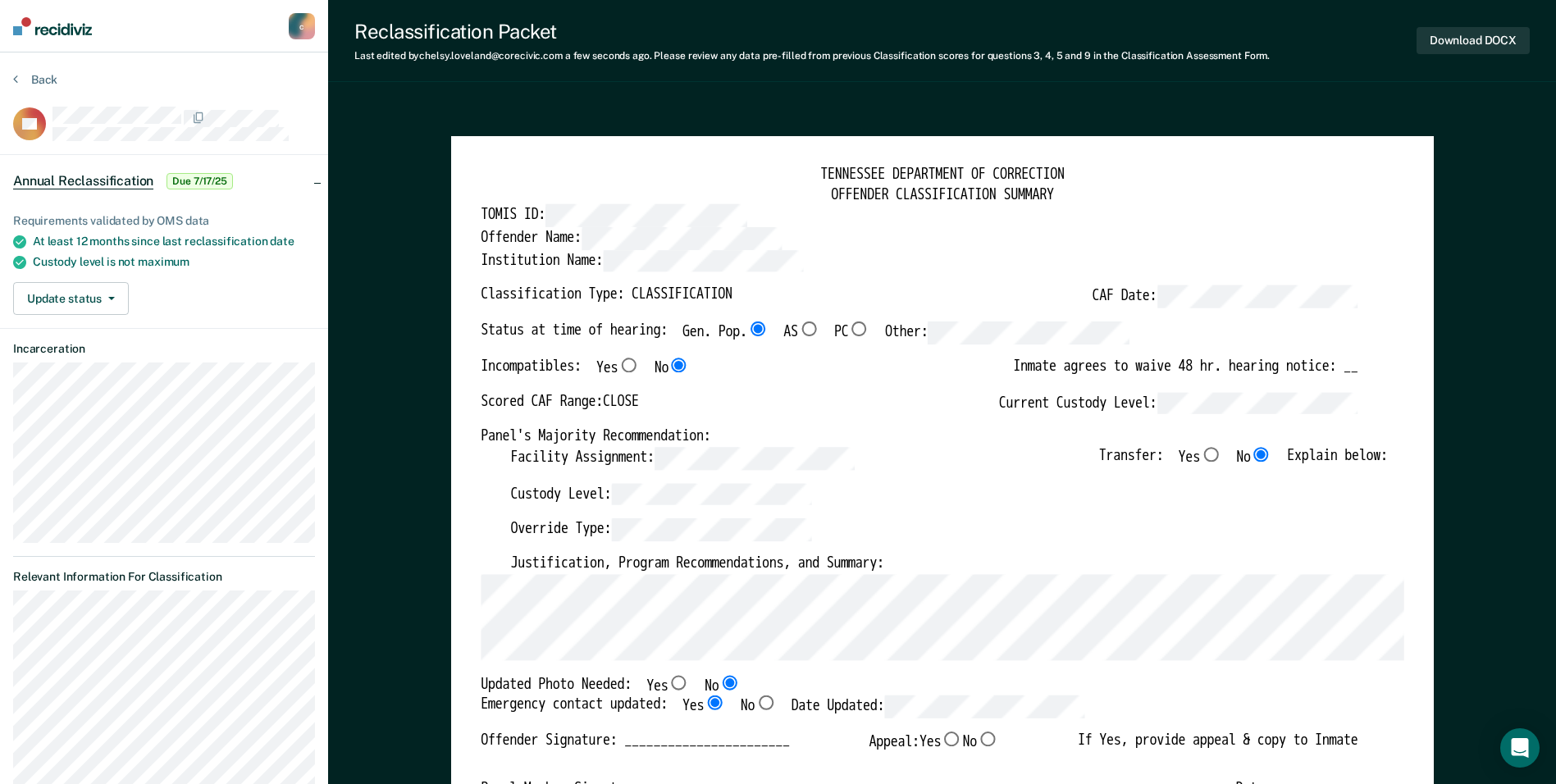 click on "Requirements validated by OMS data At least 12 months since last reclassification   date Custody level is not   maximum Update status Mark Pending" at bounding box center (164, 258) 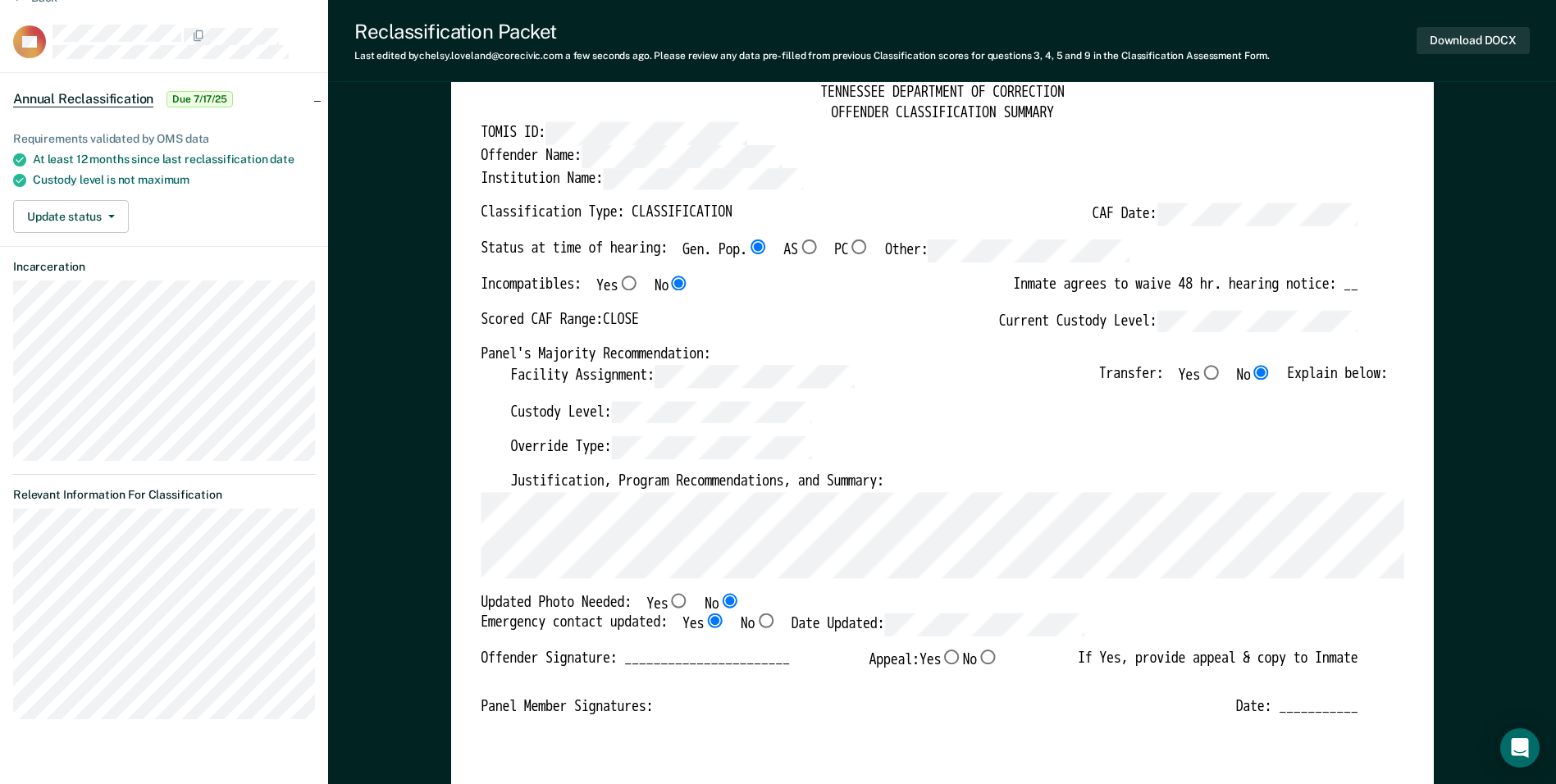 scroll, scrollTop: 0, scrollLeft: 0, axis: both 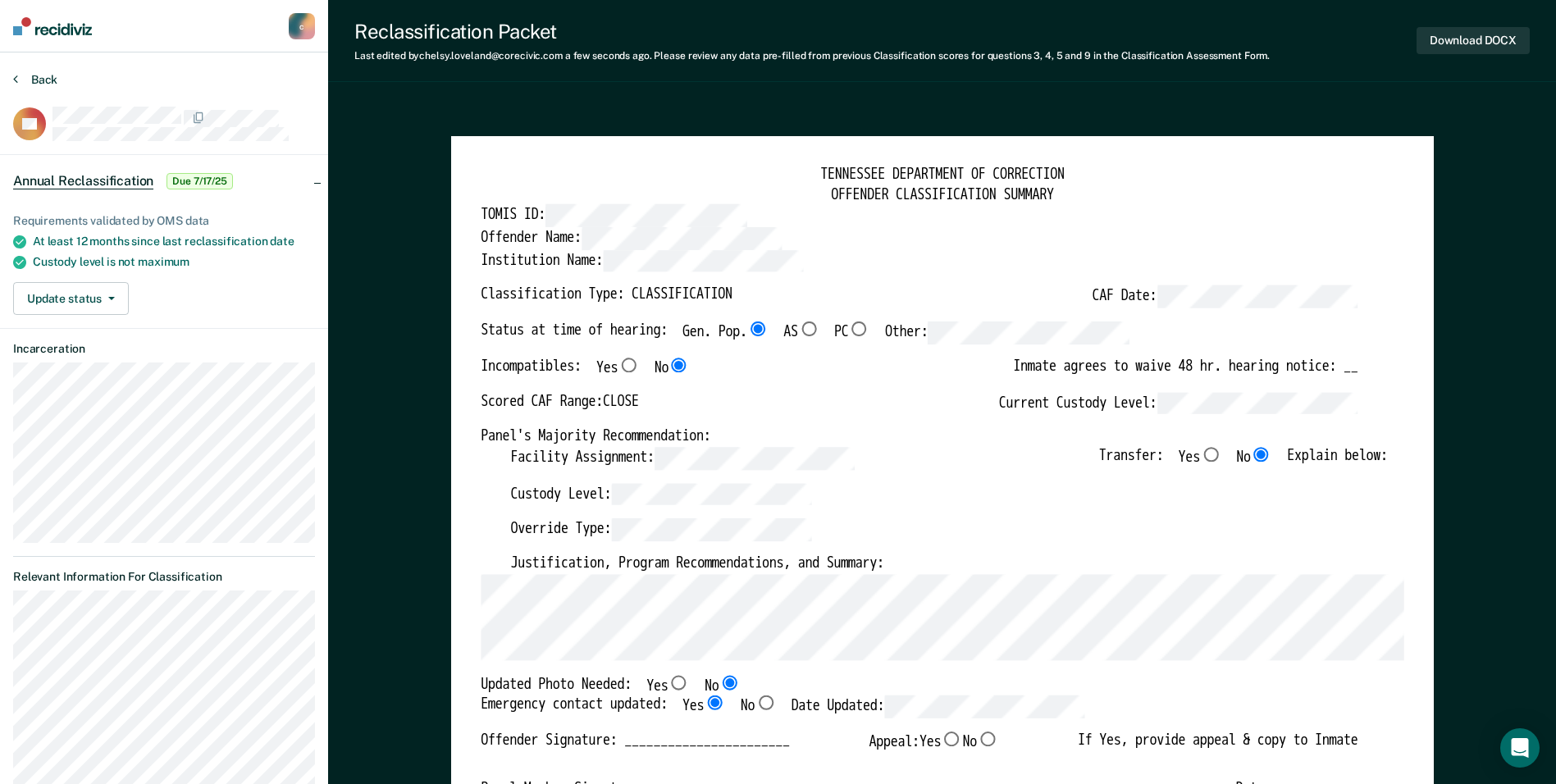 click on "Back" at bounding box center [35, 80] 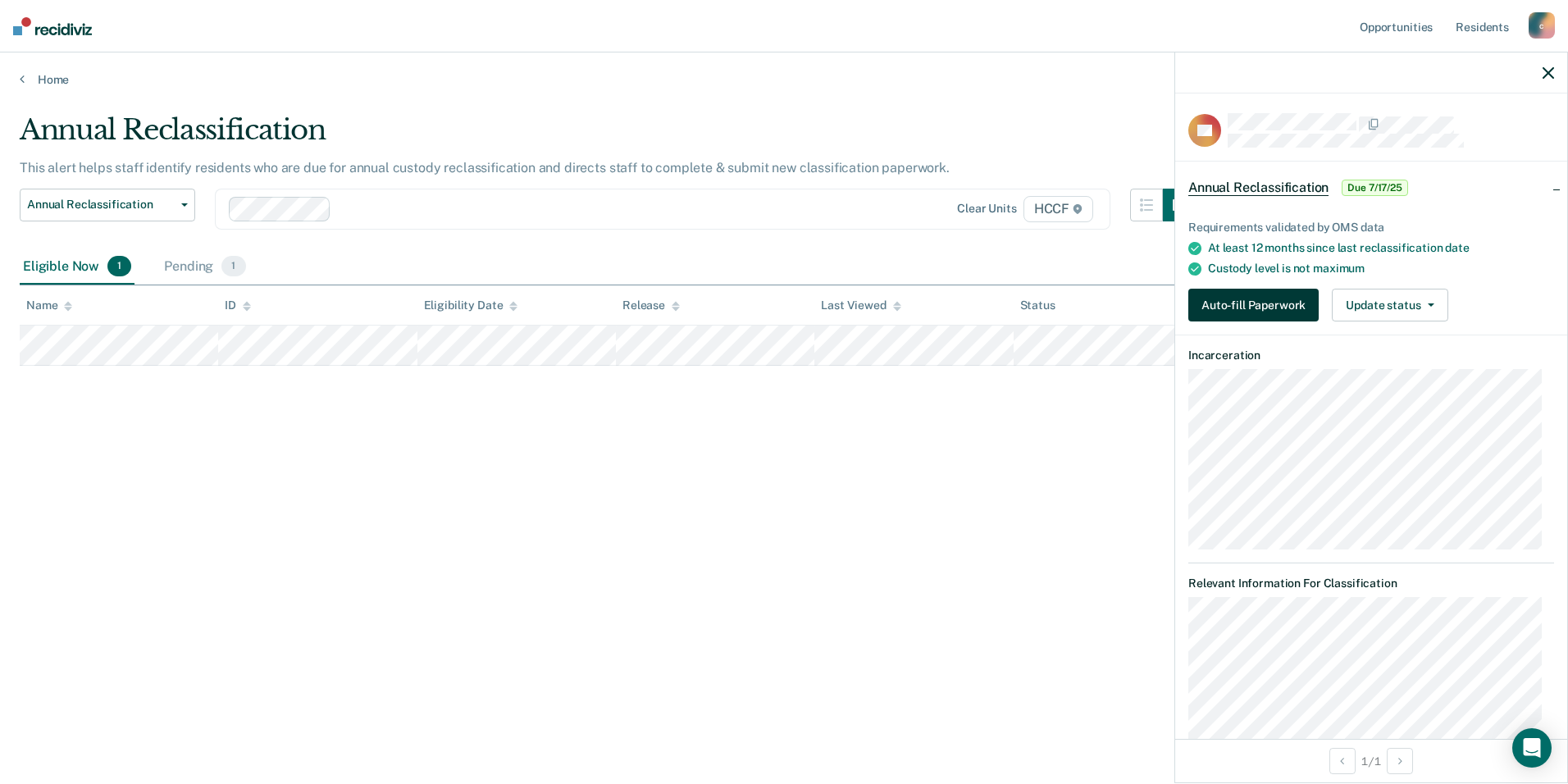 click on "Auto-fill Paperwork" at bounding box center [1253, 305] 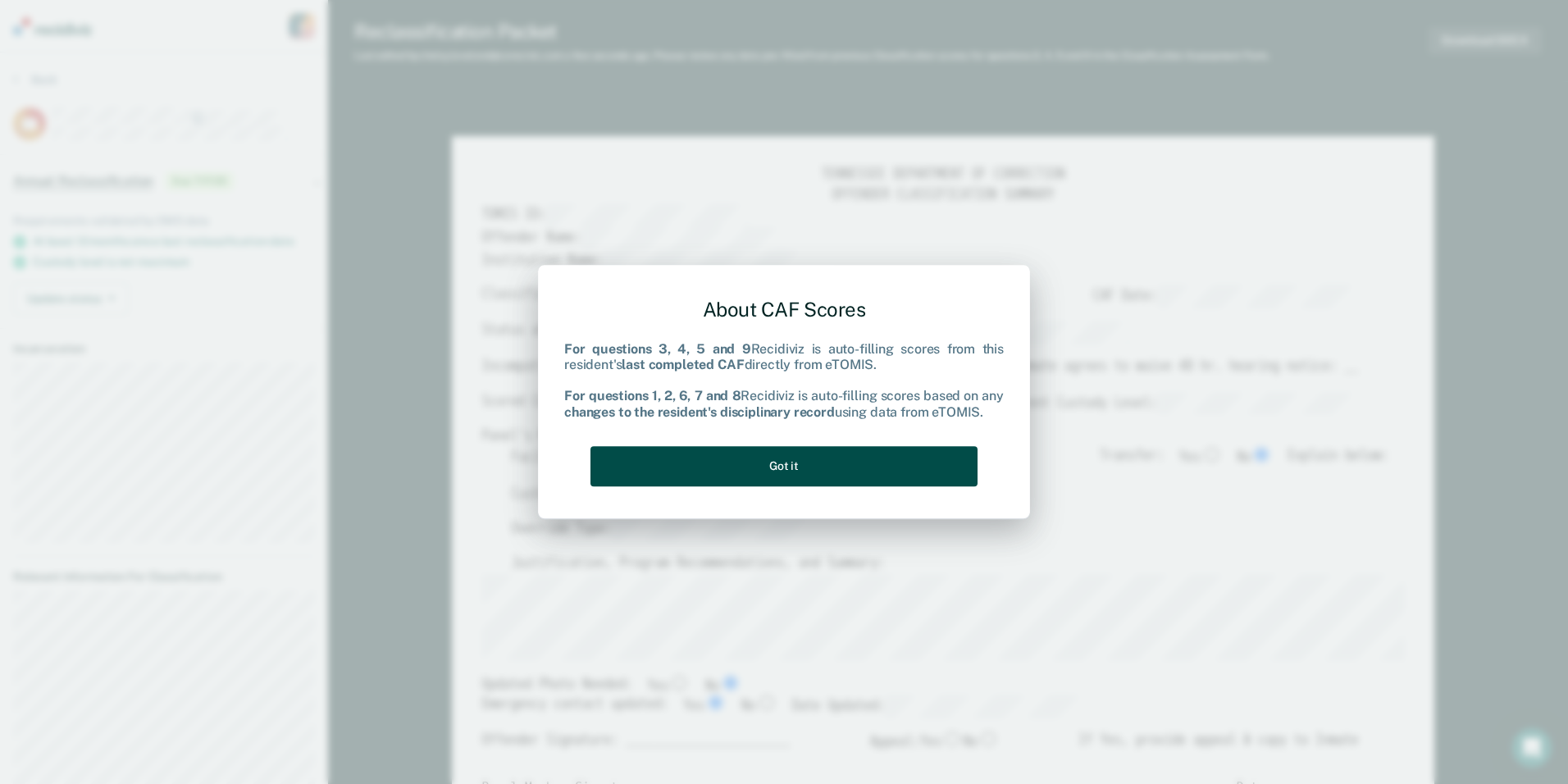click on "Got it" at bounding box center [784, 466] 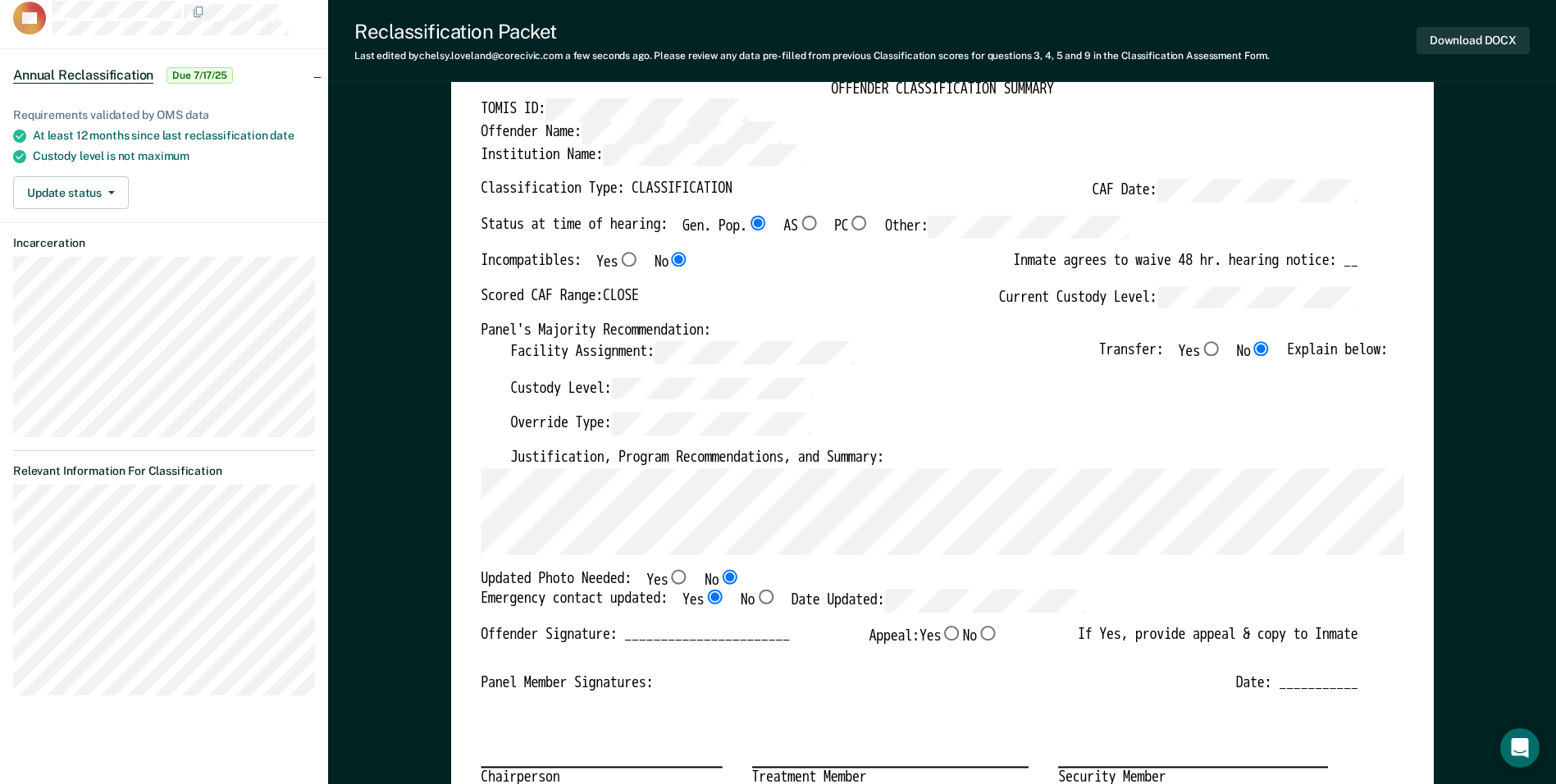 scroll, scrollTop: 0, scrollLeft: 0, axis: both 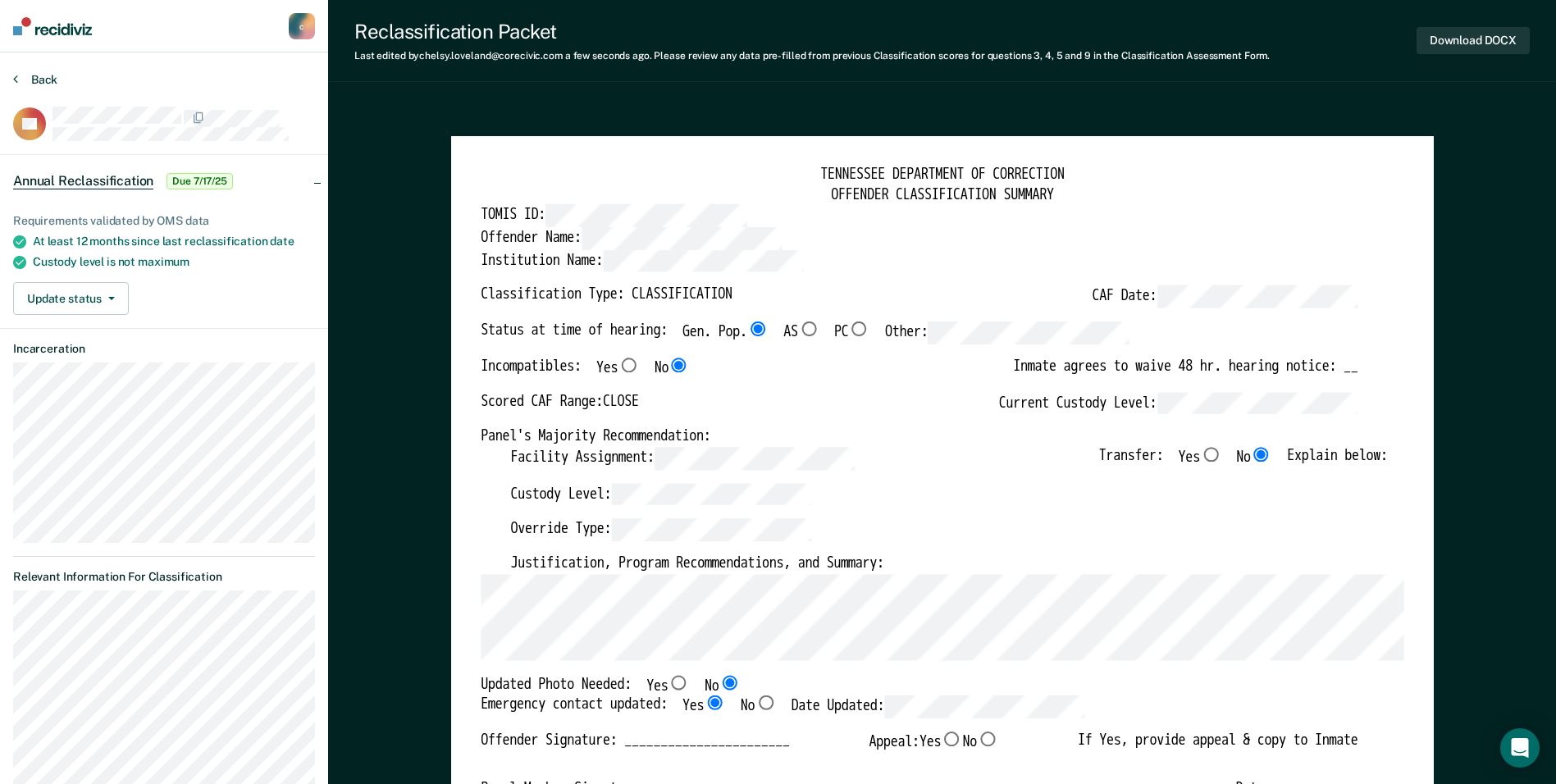 click on "Back" at bounding box center (35, 80) 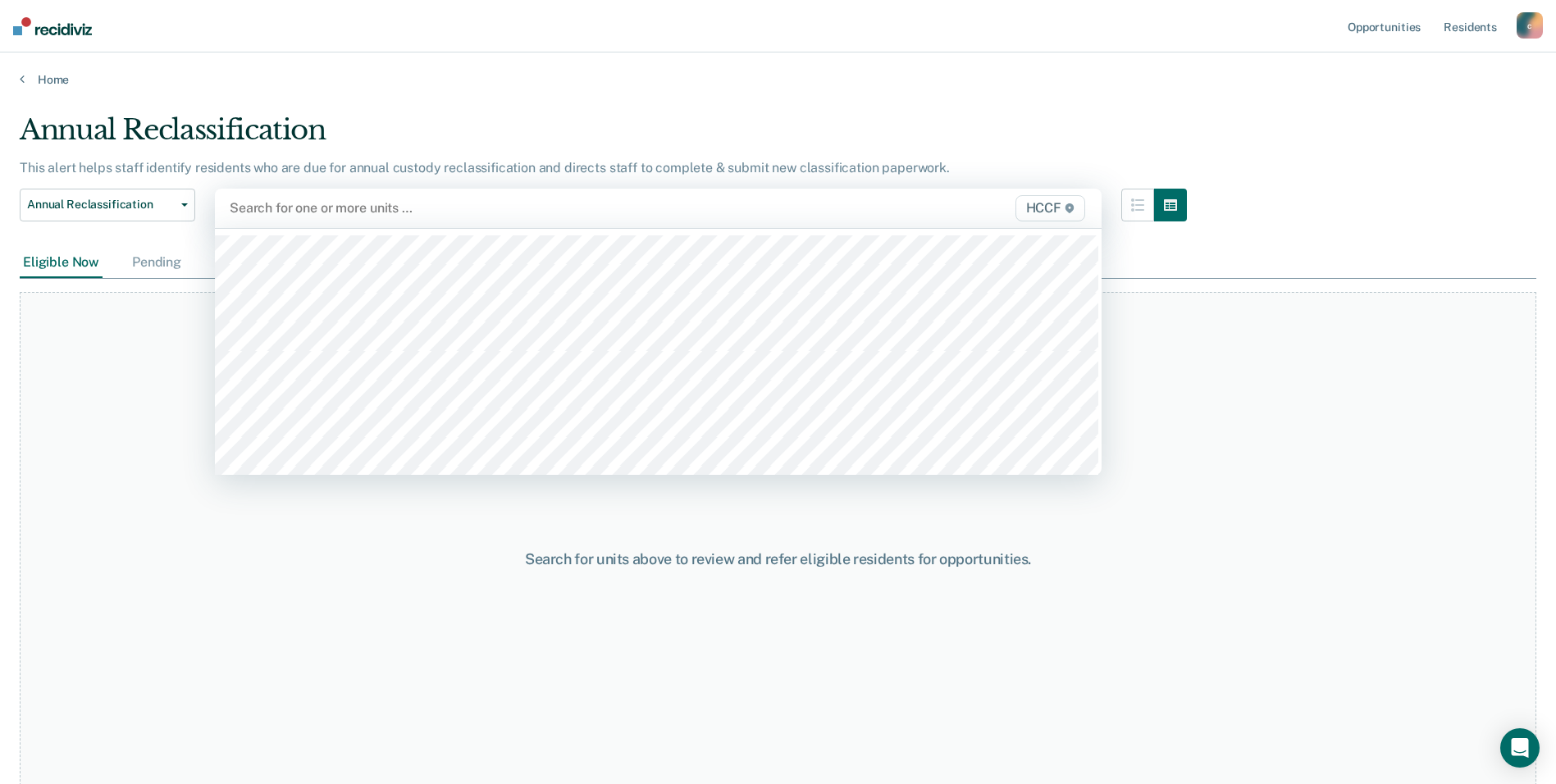 click at bounding box center (529, 207) 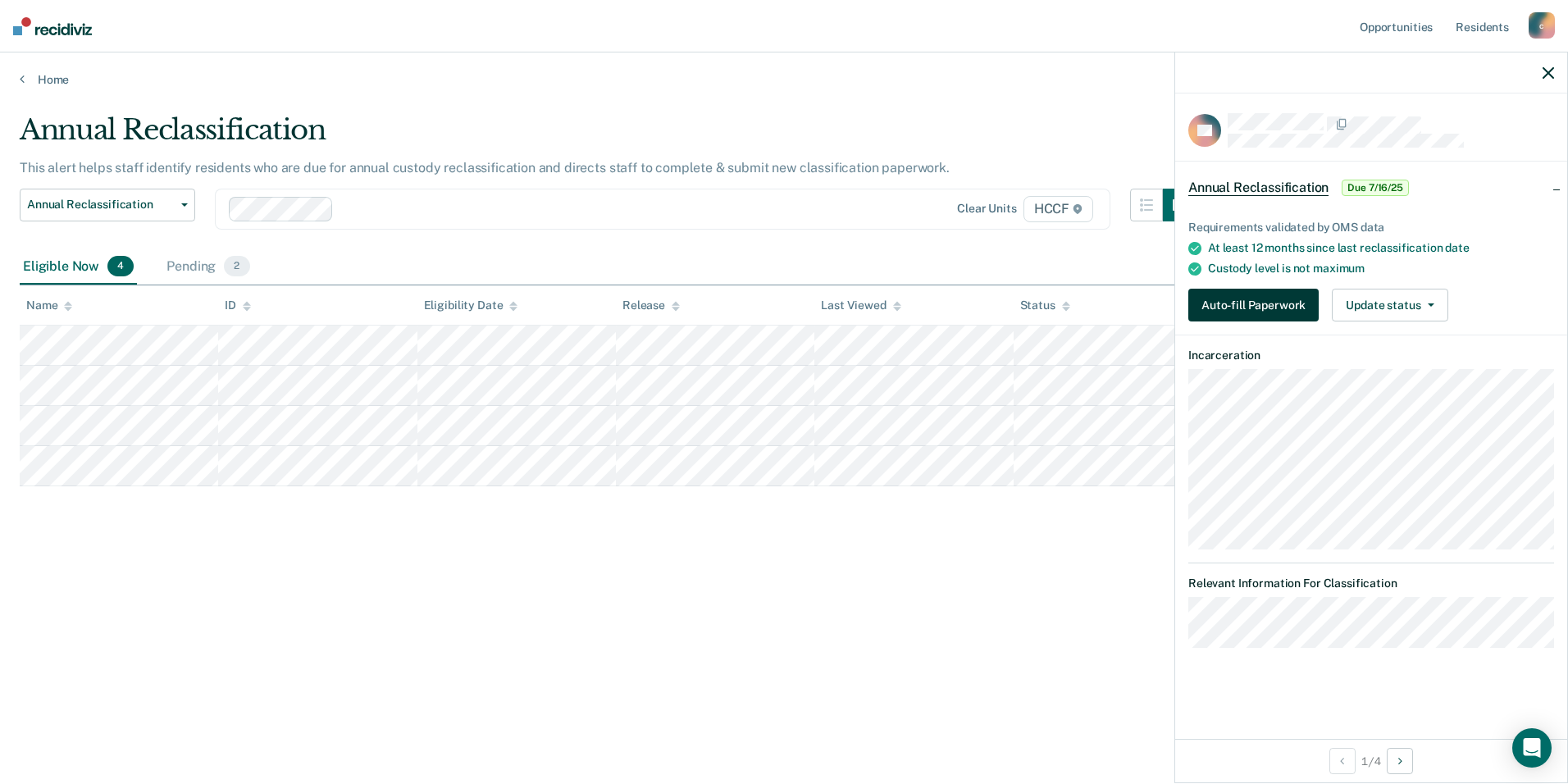 click on "Auto-fill Paperwork" at bounding box center [1253, 305] 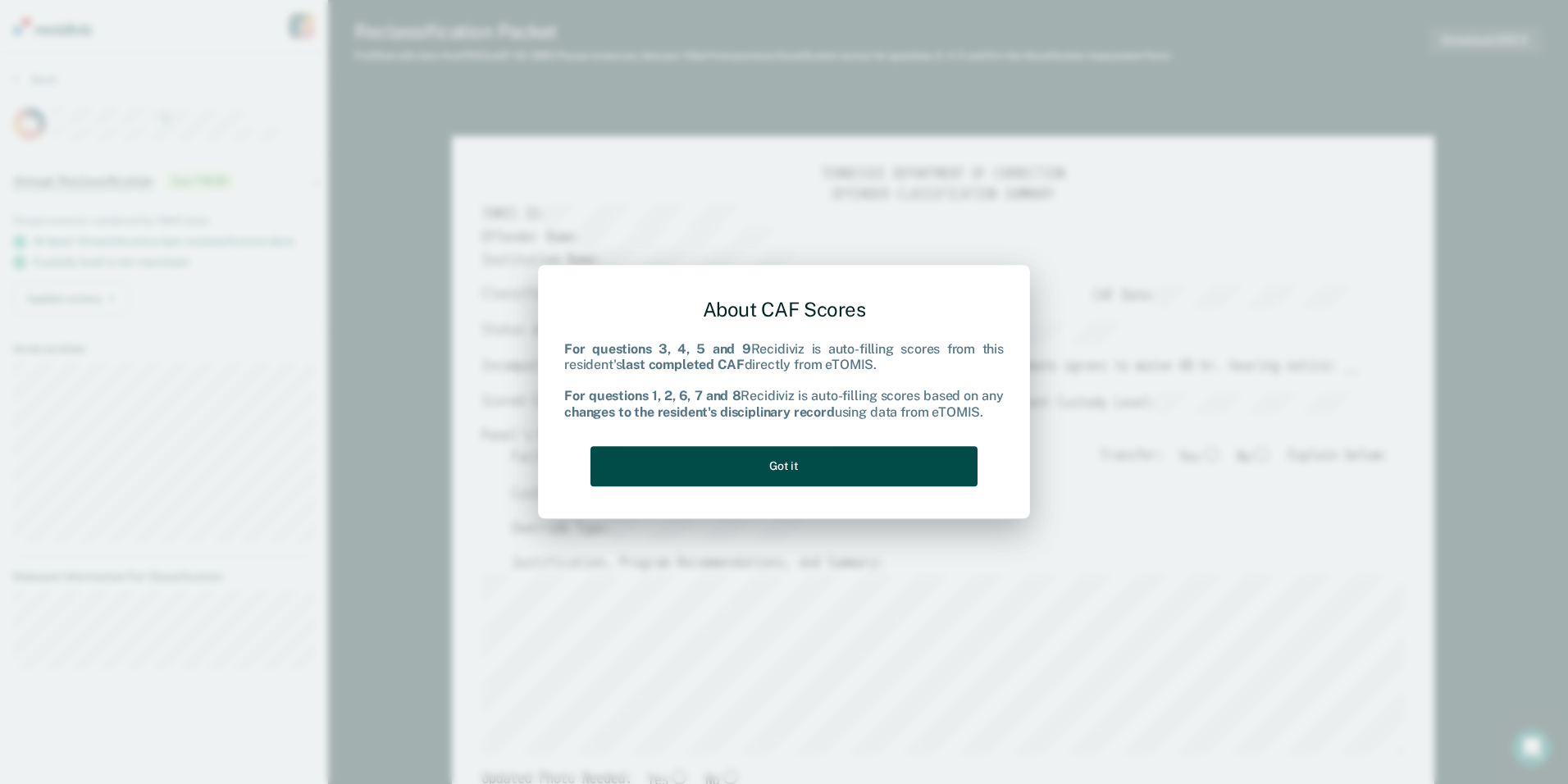 click on "Got it" at bounding box center [784, 466] 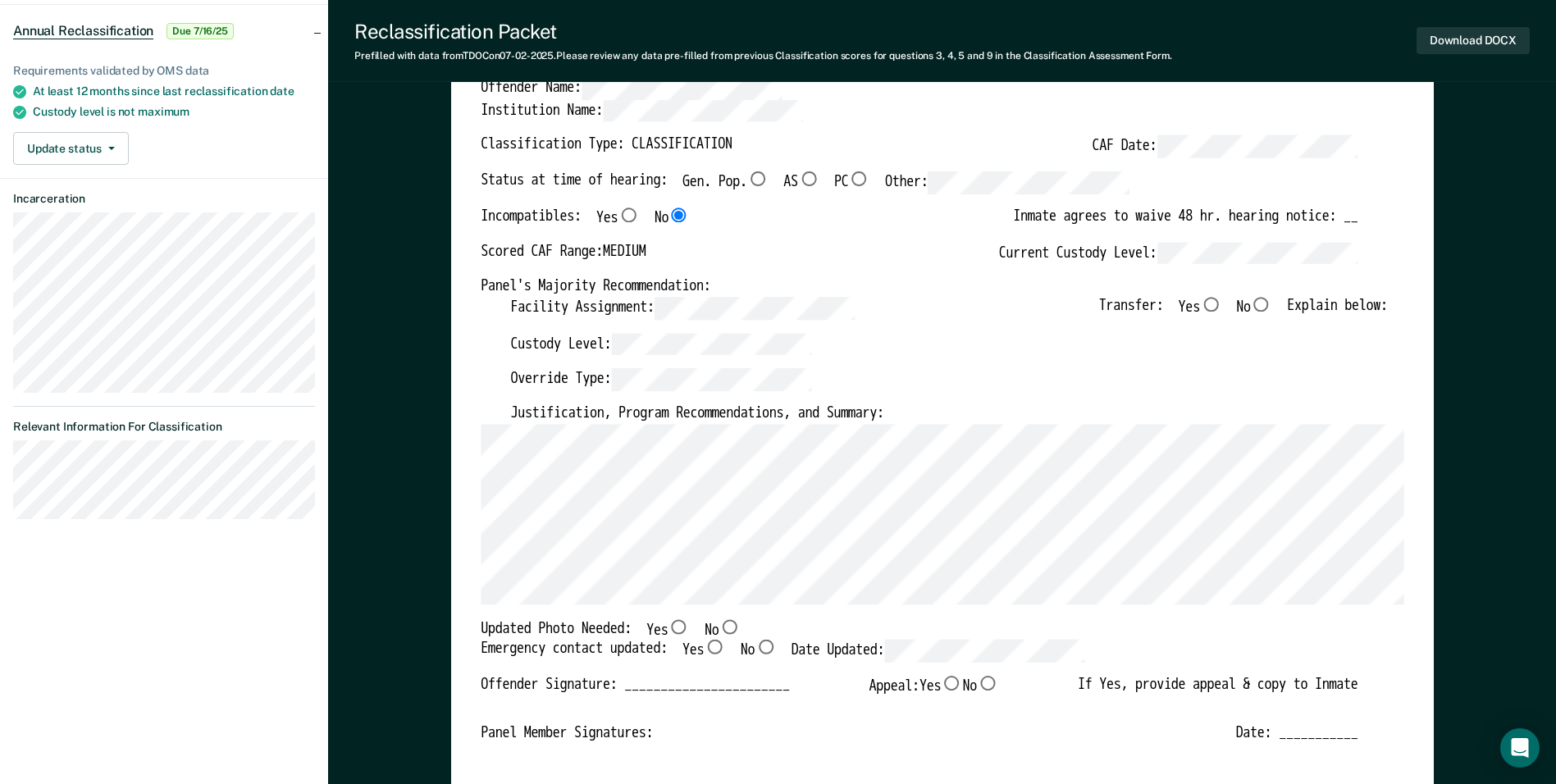 scroll, scrollTop: 164, scrollLeft: 0, axis: vertical 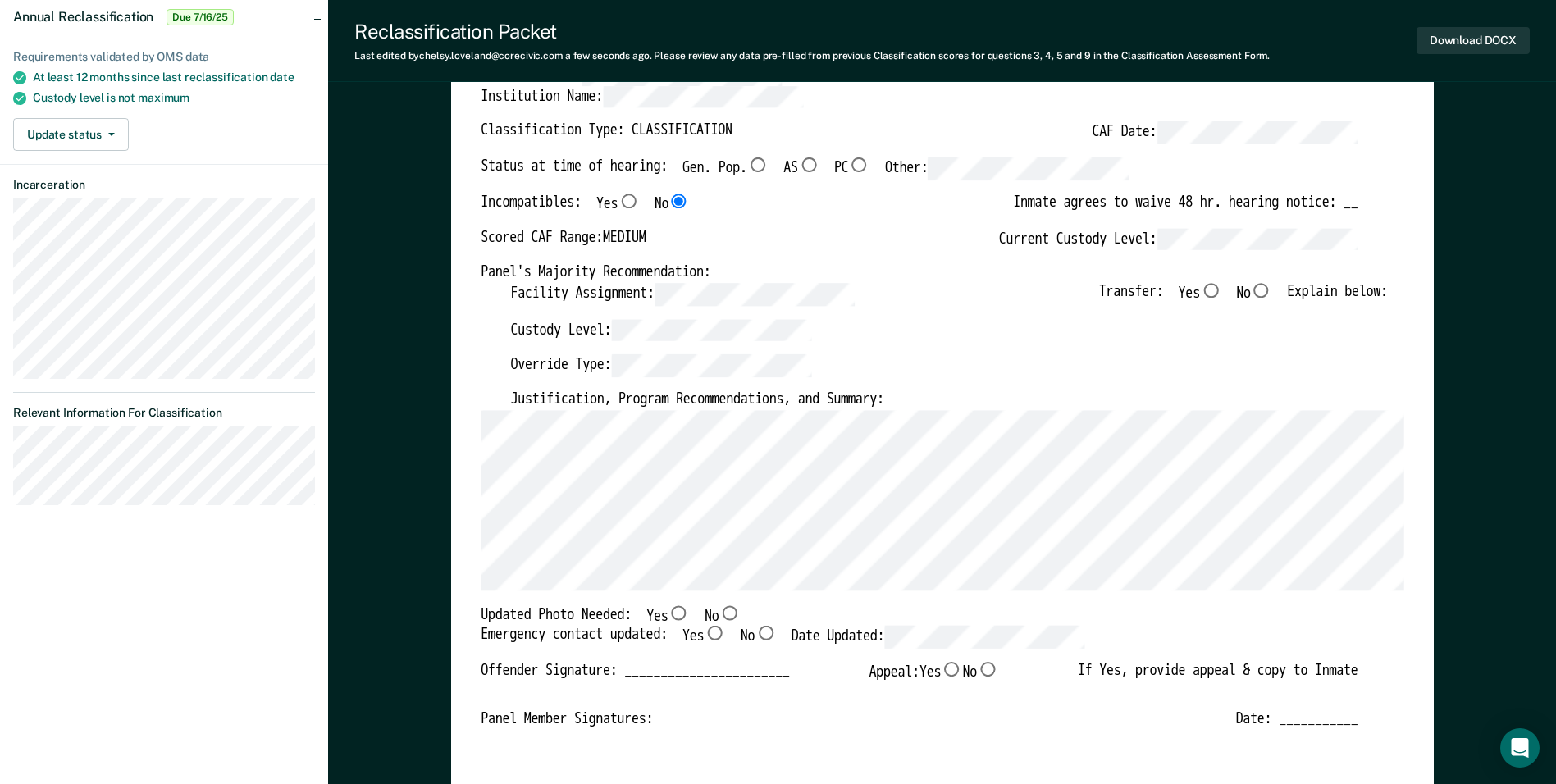 click on "TENNESSEE DEPARTMENT OF CORRECTION OFFENDER CLASSIFICATION SUMMARY TOMIS ID:  Offender Name: [NAME] Institution Name: [INSTITUTION] Classification Type: CLASSIFICATION CAF Date:  Status at time of hearing: Gen. Pop. AS PC Other:   Incompatibles: Yes No Inmate agrees to waive 48 hr. hearing notice: __ Scored CAF Range: MEDIUM Current Custody Level:  Panel's Majority Recommendation: Facility Assignment: Transfer: Yes No Explain below: Custody Level:  Override Type:  Justification, Program Recommendations, and Summary: Updated Photo Needed: Yes No Date Updated:  Offender Signature: _______________________ Appeal: Yes No If Yes, provide appeal & copy to Inmate Panel Member Signatures: Date: ___________ Chairperson Treatment Member Security Member If panel member disagrees with majority recommend, state specific reasons: Approving Authority: Signature Date Approve ___ Deny ___ If denied, reasons include:" at bounding box center [942, 612] 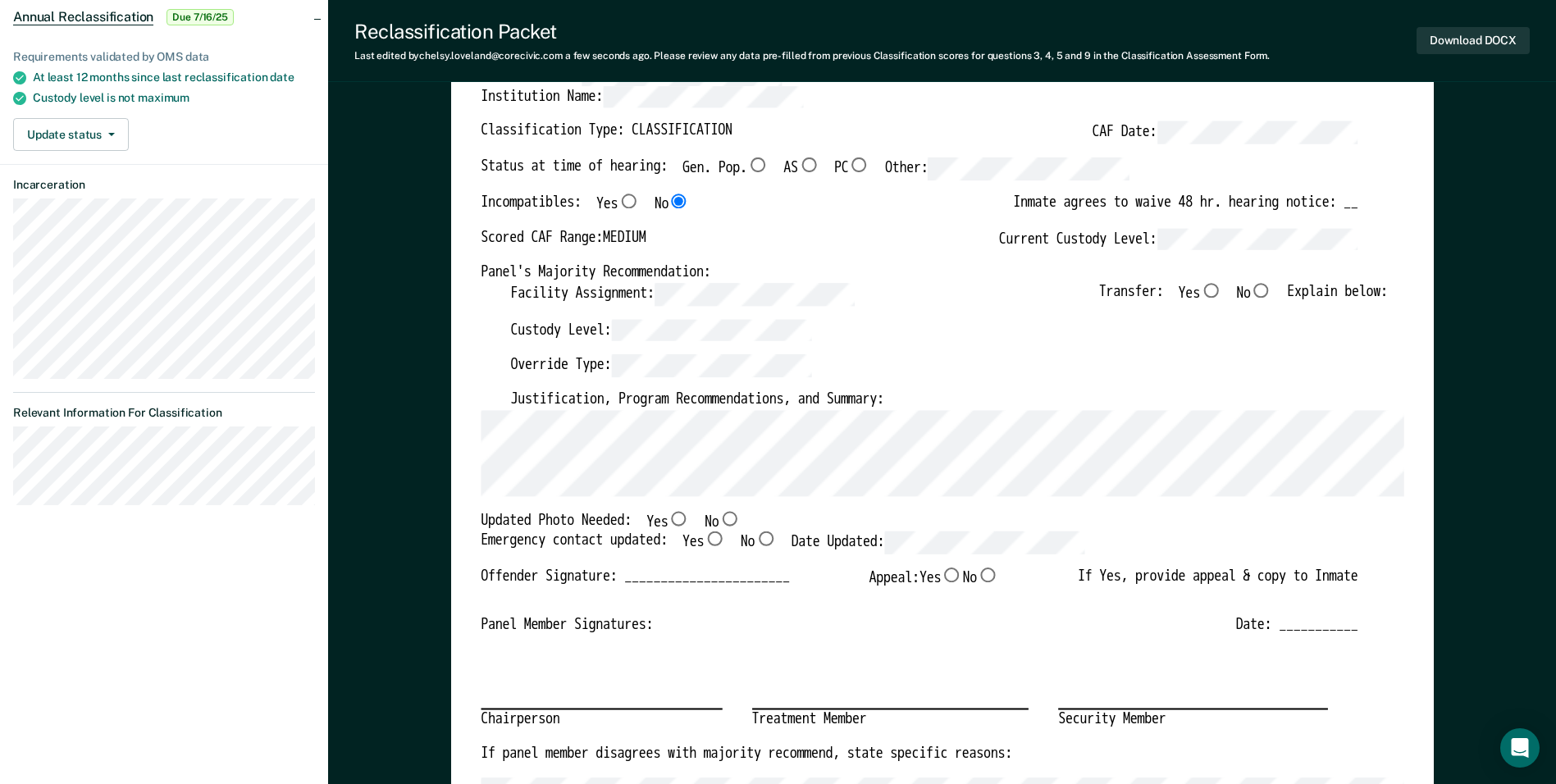 click on "No" at bounding box center (1211, 290) 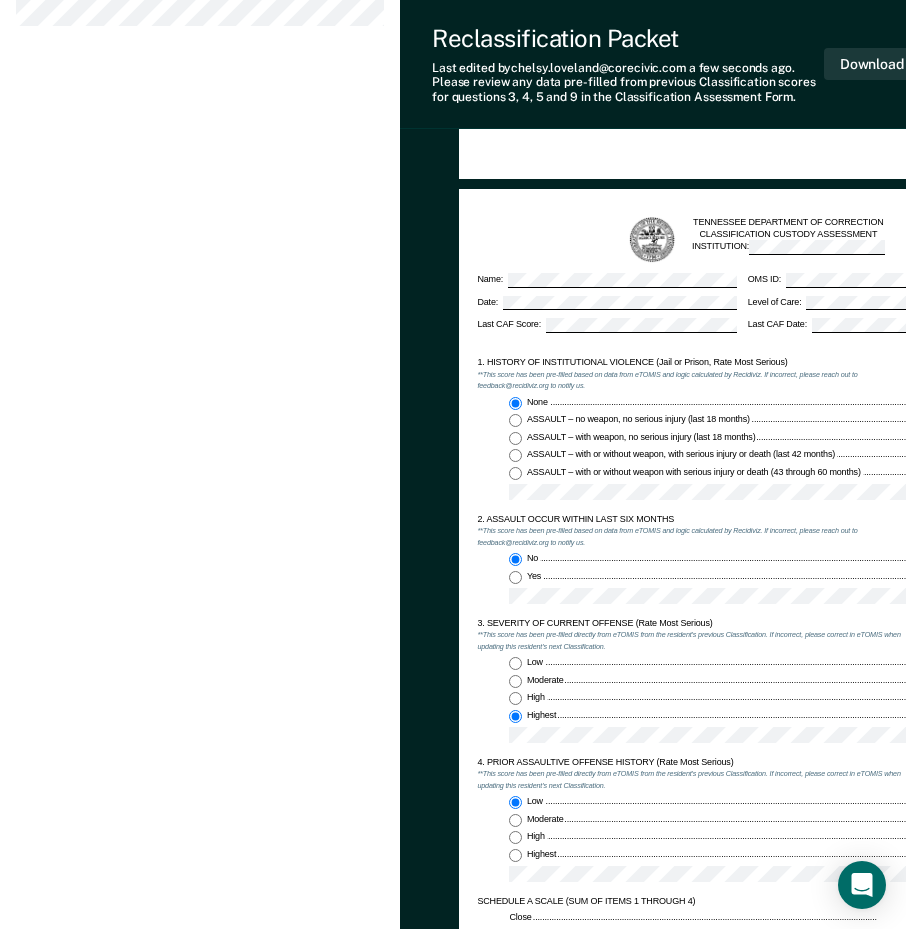 scroll, scrollTop: 800, scrollLeft: 0, axis: vertical 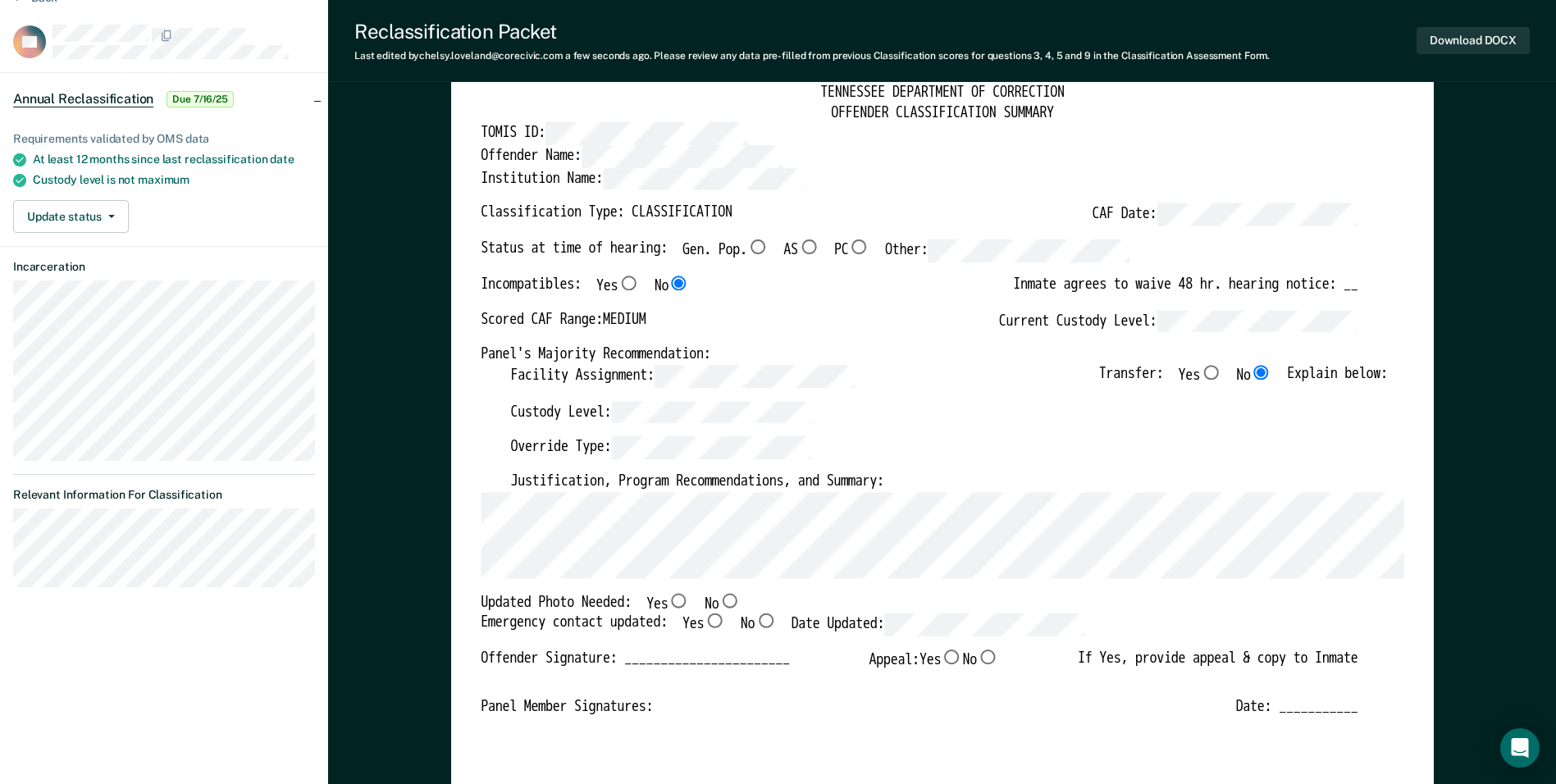 drag, startPoint x: 698, startPoint y: 596, endPoint x: 730, endPoint y: 618, distance: 38.832976 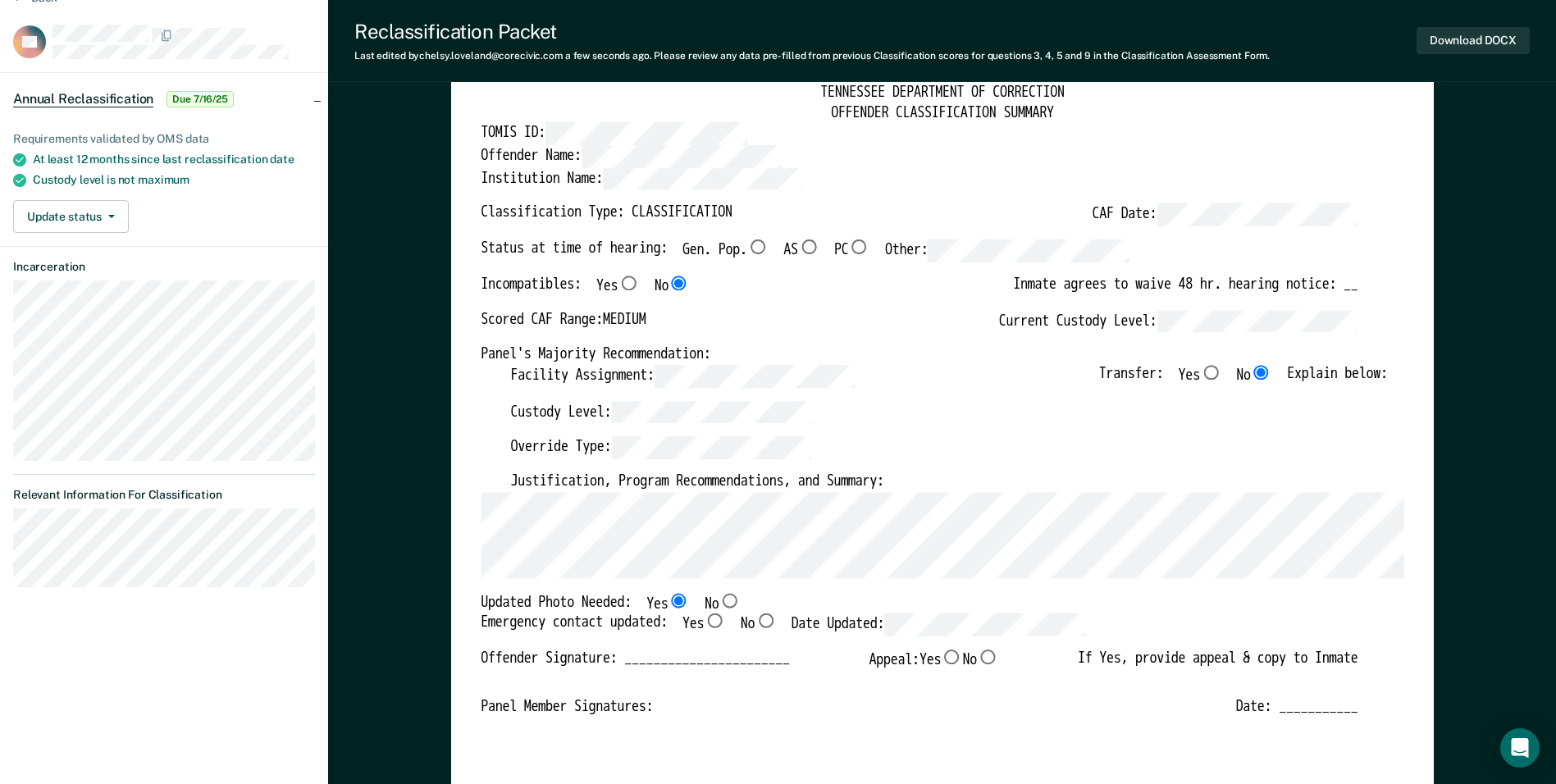 drag, startPoint x: 718, startPoint y: 618, endPoint x: 726, endPoint y: 620, distance: 8.246211 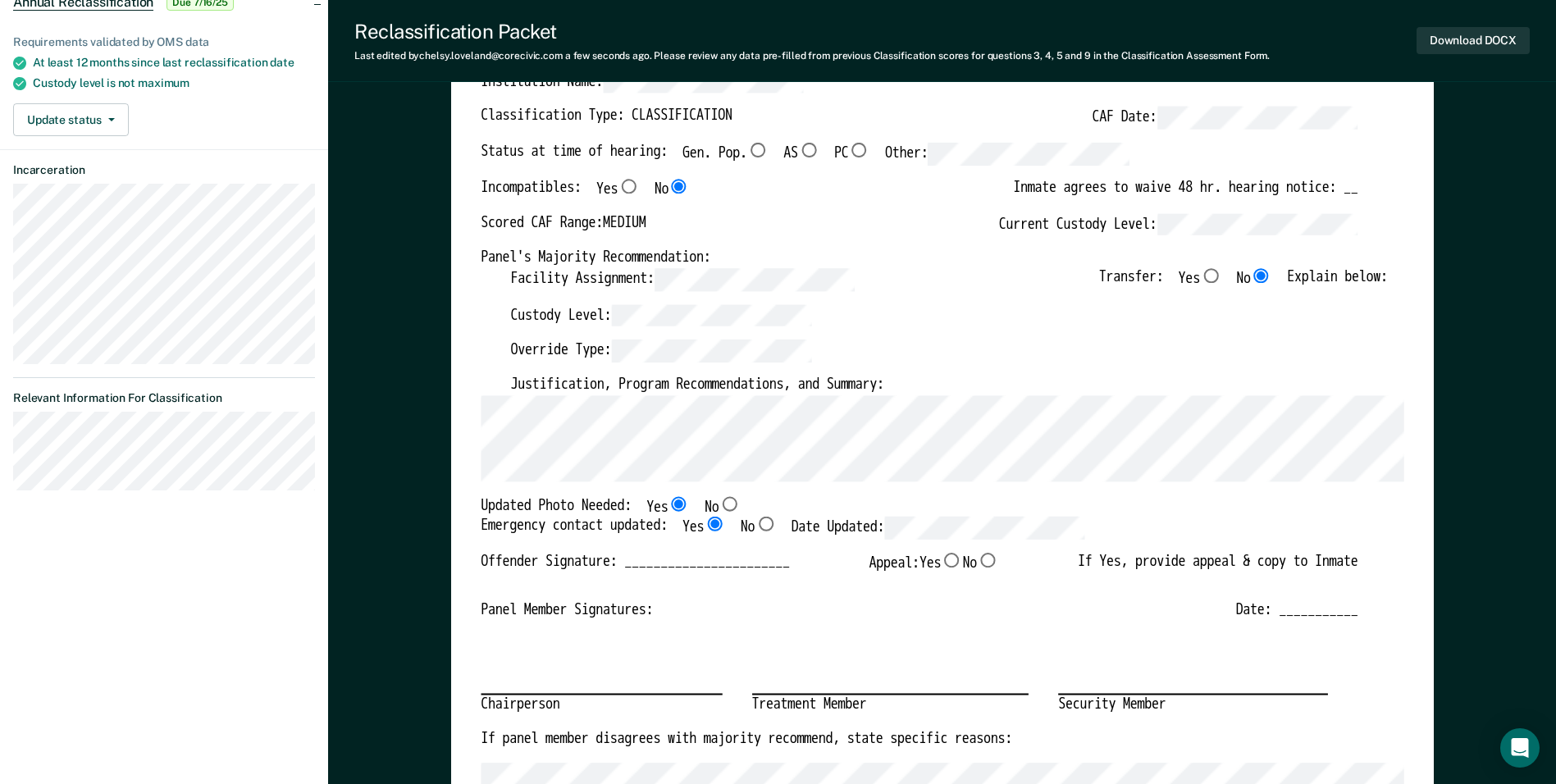 scroll, scrollTop: 0, scrollLeft: 0, axis: both 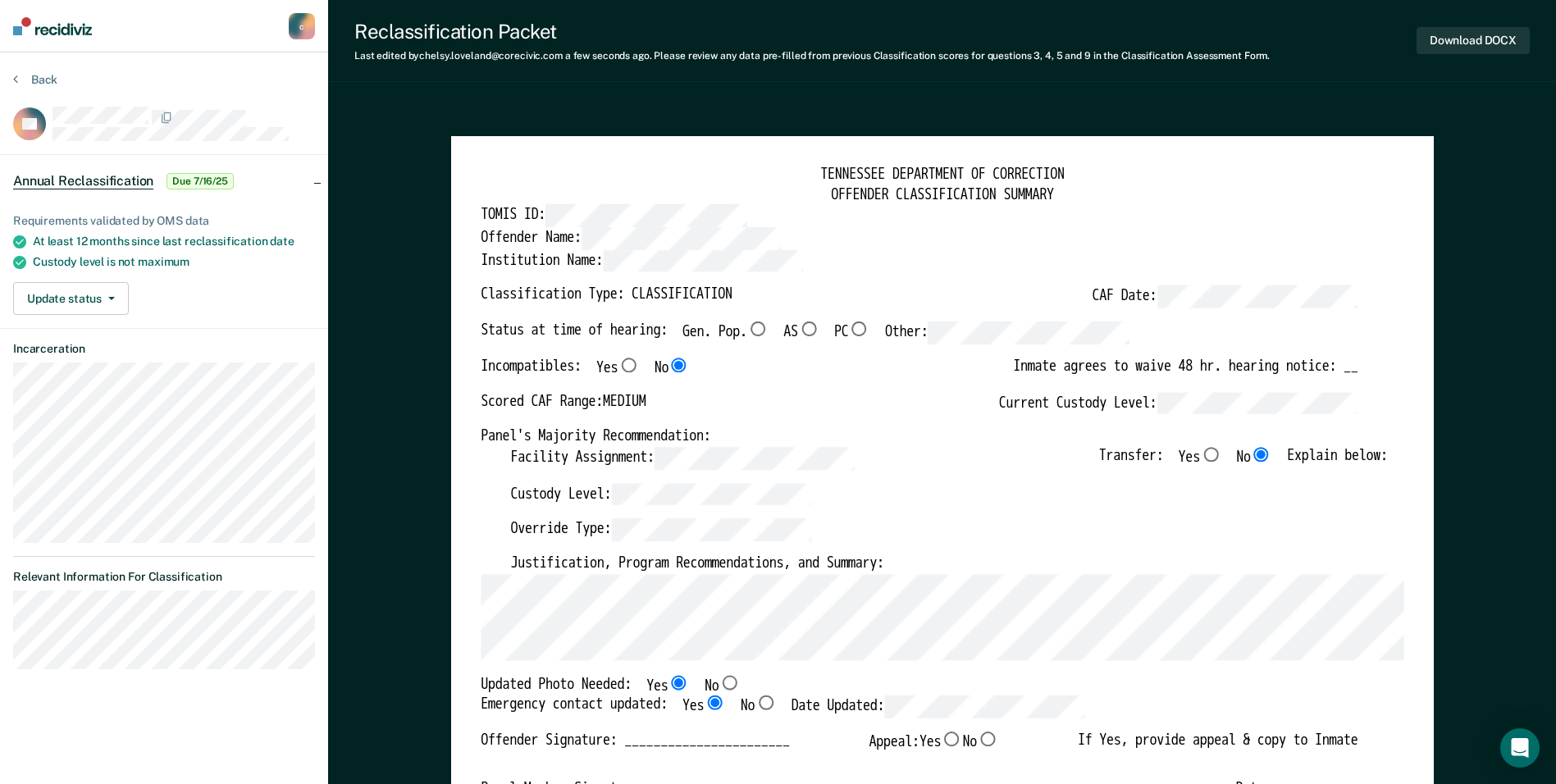 click on "Gen. Pop." at bounding box center (758, 329) 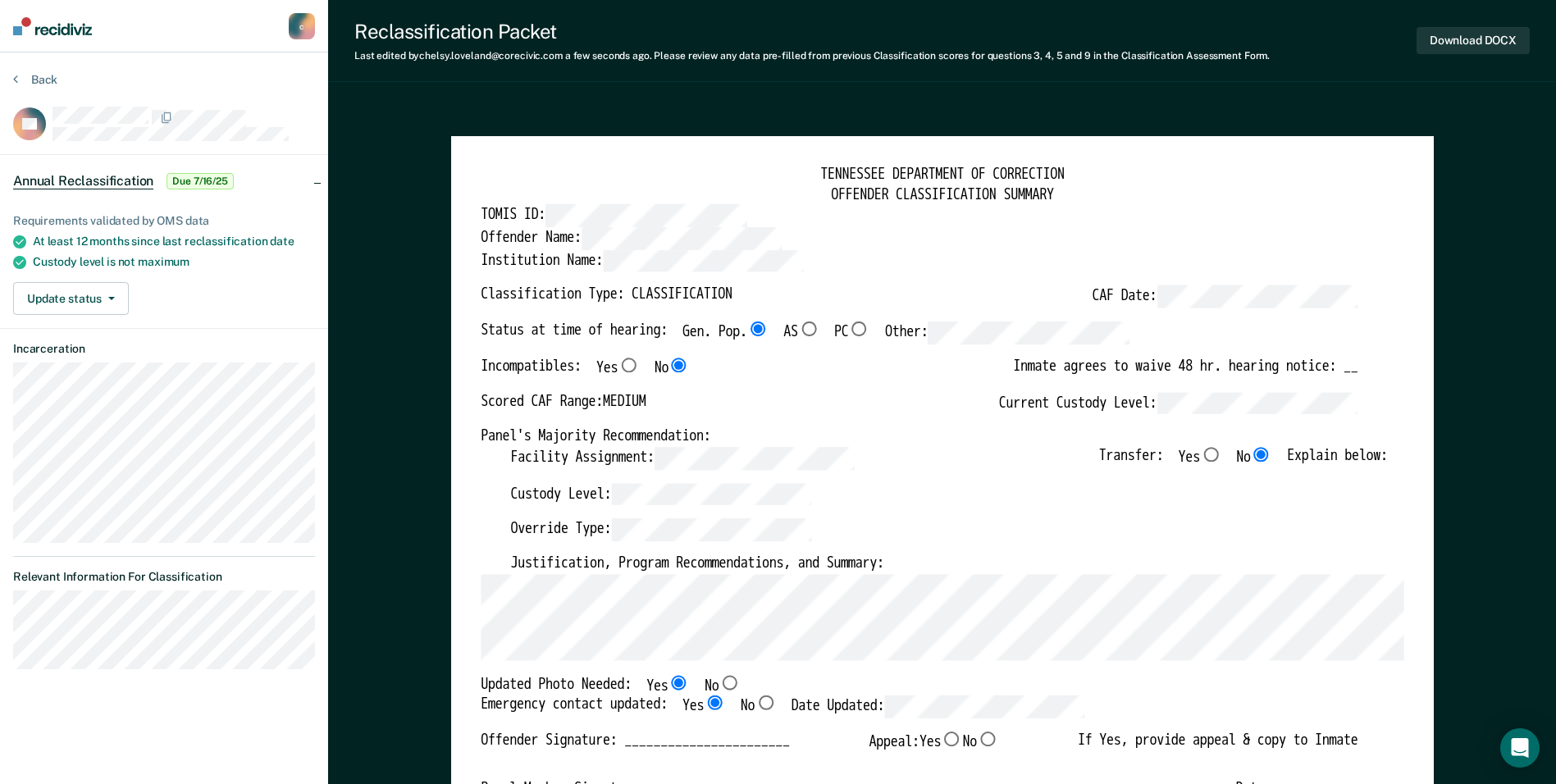 click on "AS" at bounding box center (758, 329) 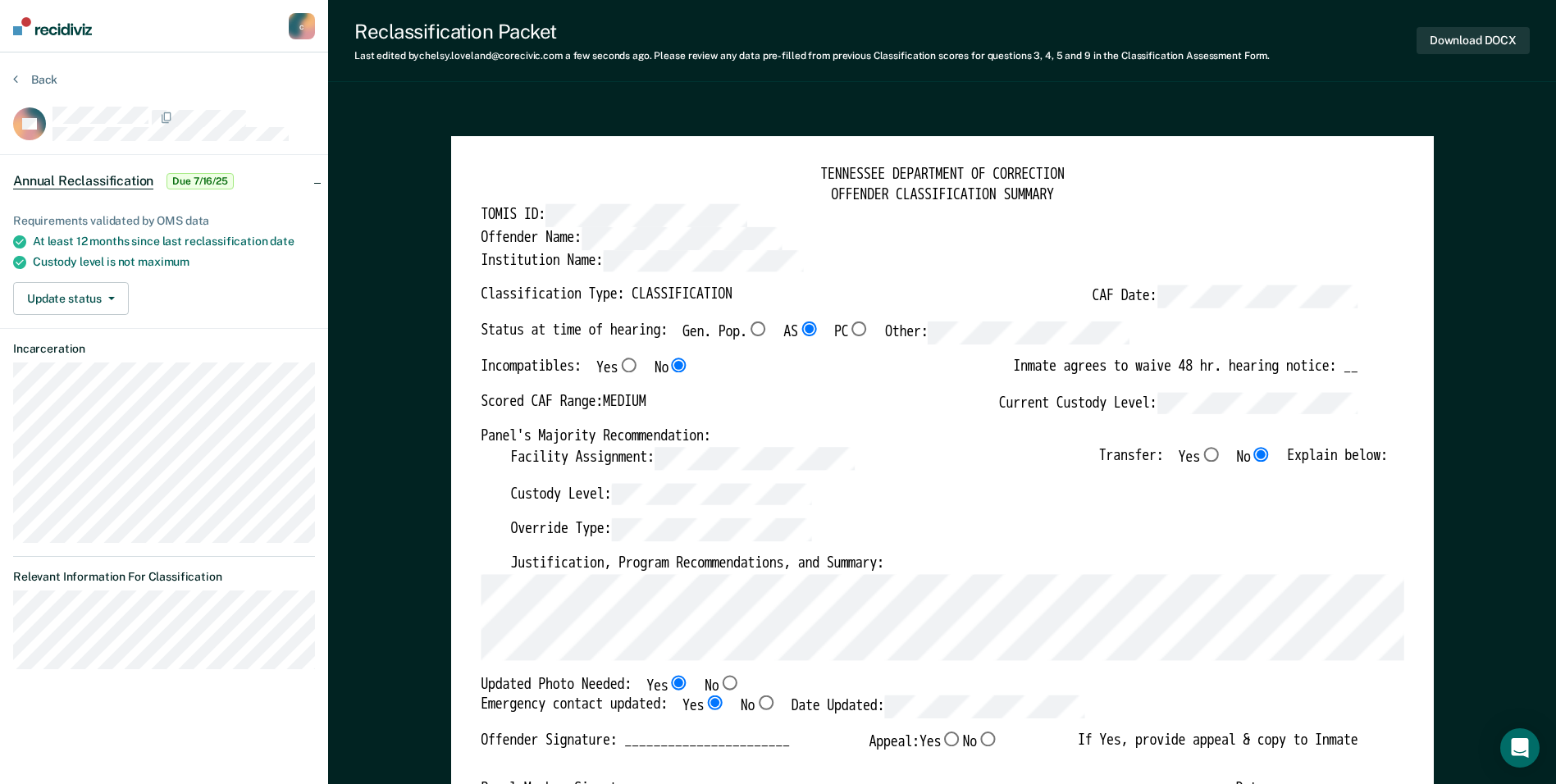 click on "Gen. Pop." at bounding box center (758, 329) 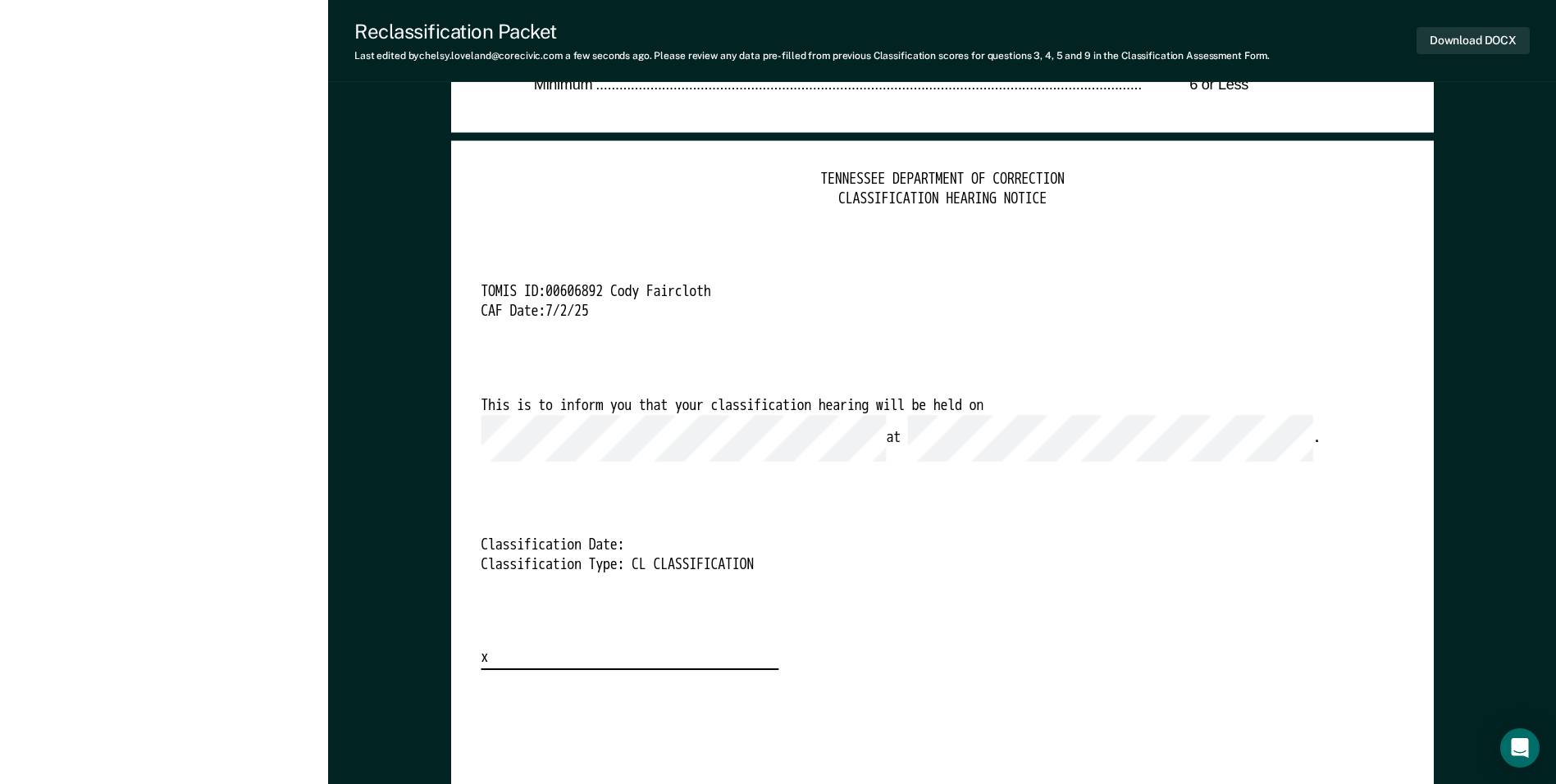scroll, scrollTop: 4018, scrollLeft: 0, axis: vertical 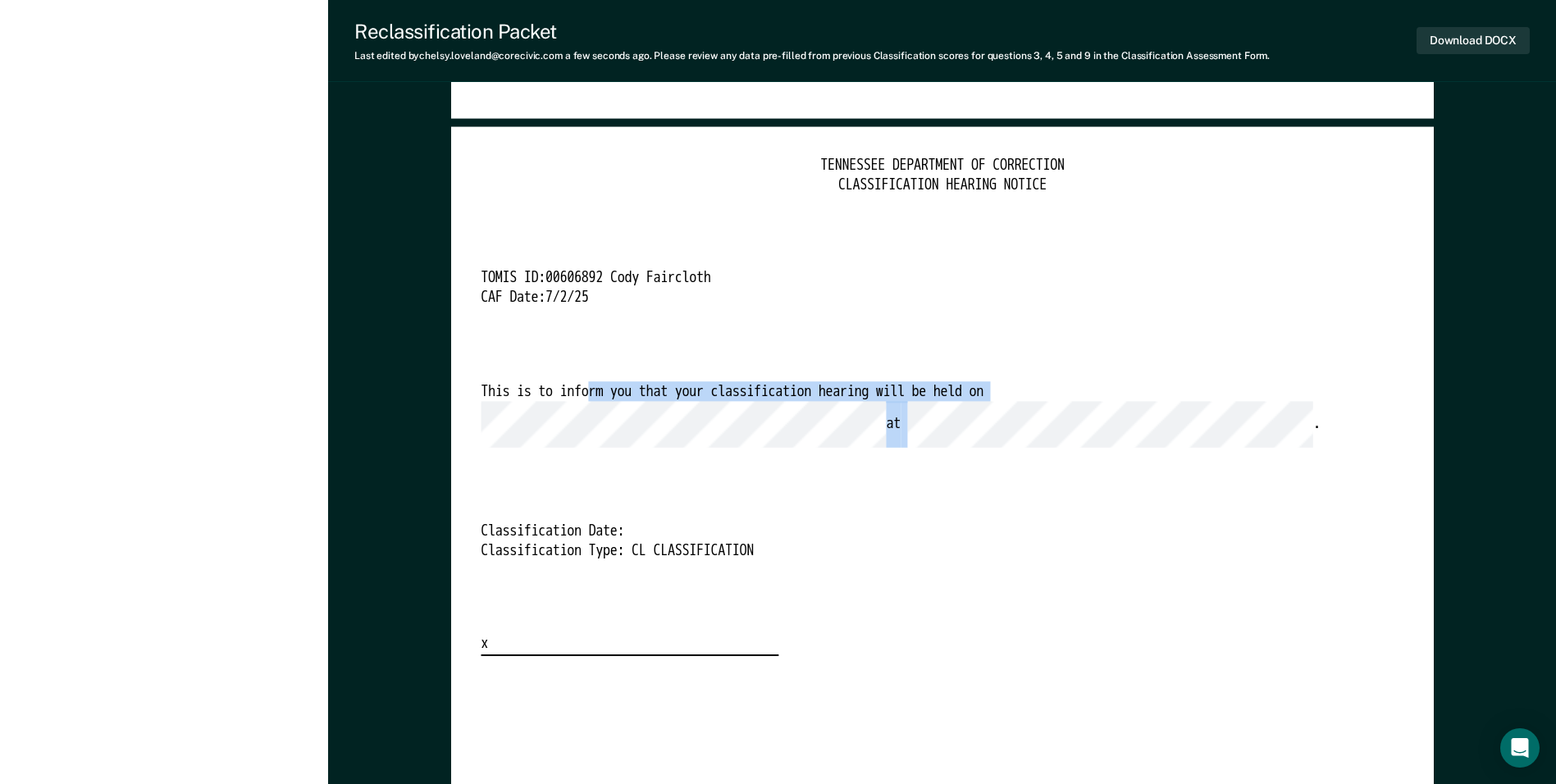 click on "This is to inform you that your classification hearing will be held on    at   ." at bounding box center (919, 415) 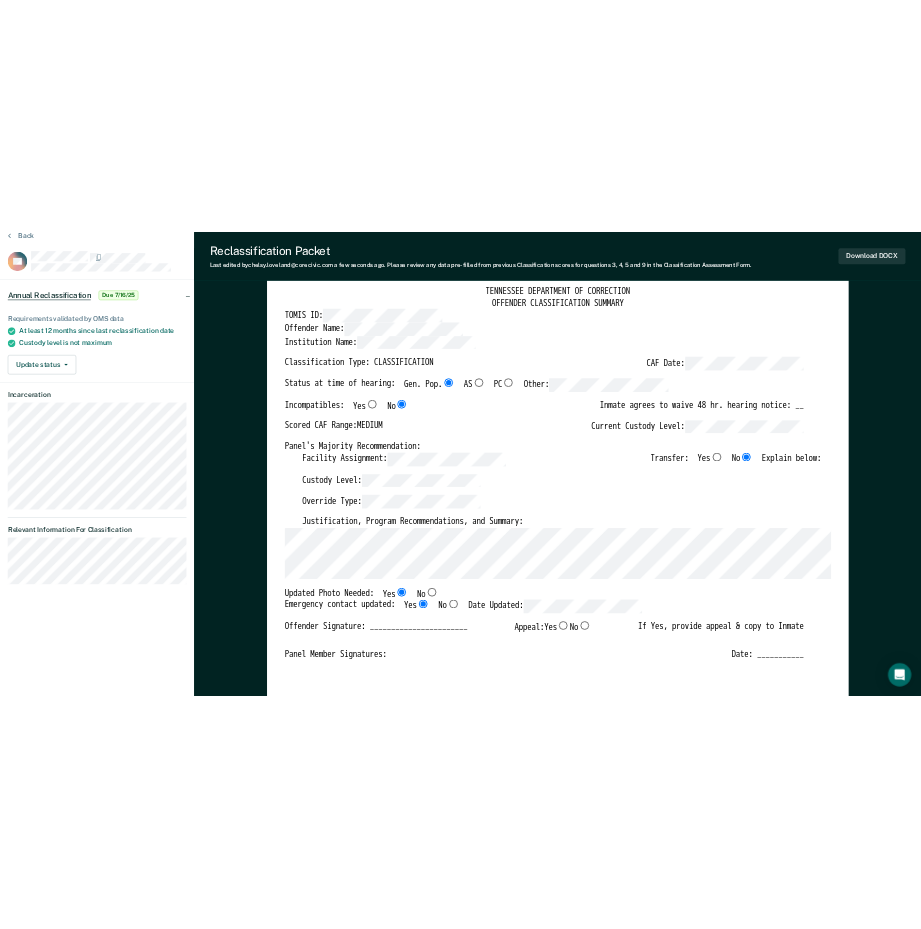 scroll, scrollTop: 0, scrollLeft: 0, axis: both 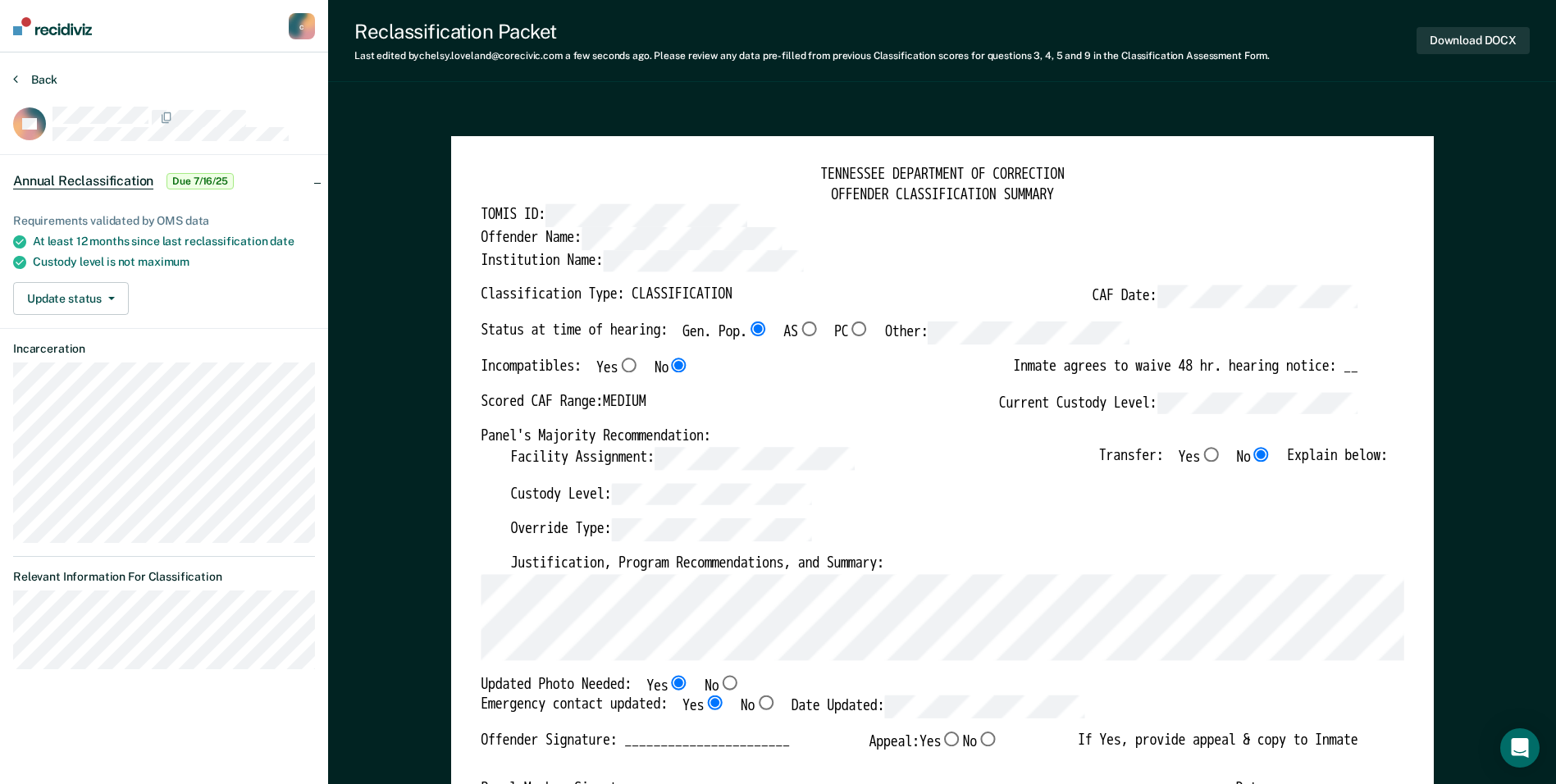 click on "Back" at bounding box center [35, 80] 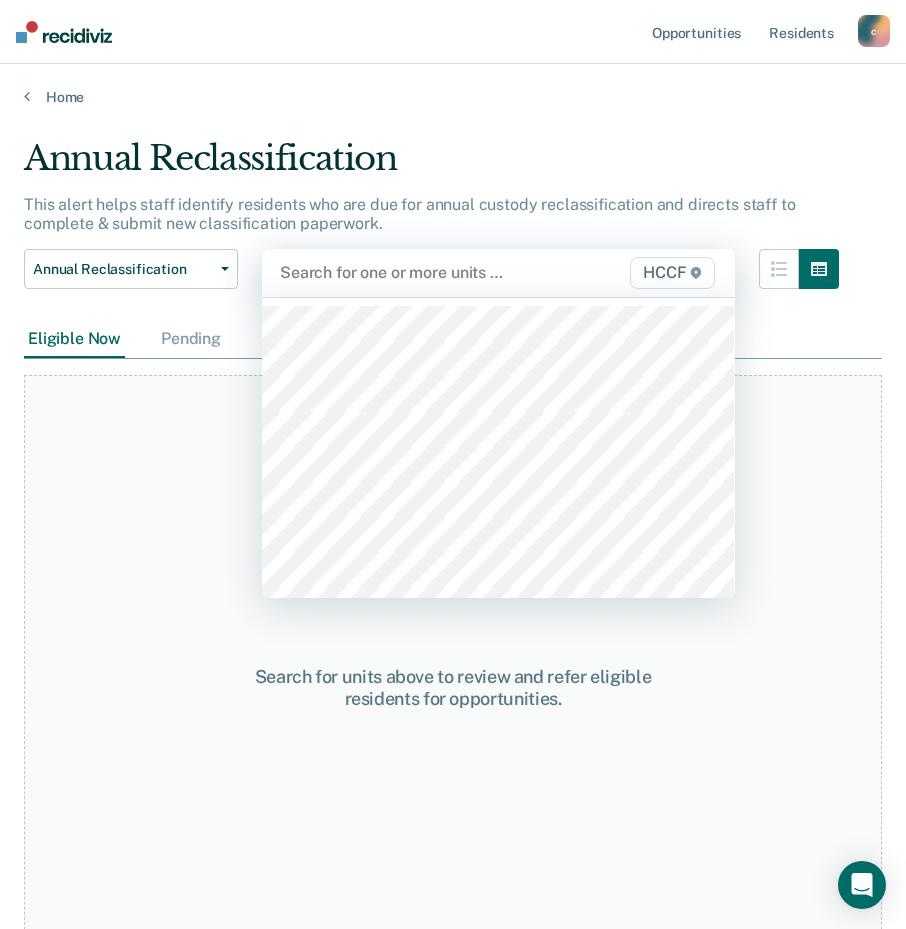 click at bounding box center [432, 272] 